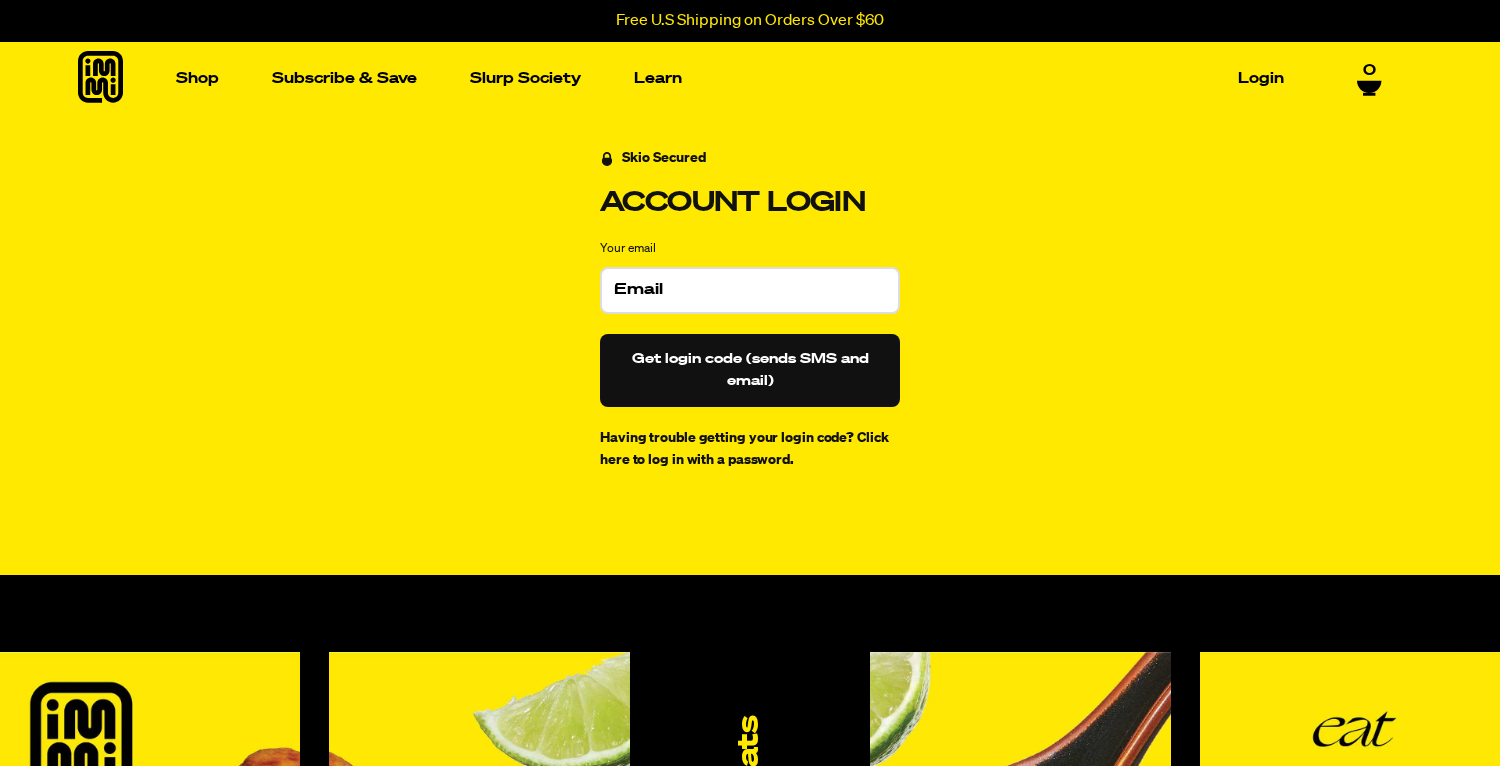 scroll, scrollTop: 0, scrollLeft: 0, axis: both 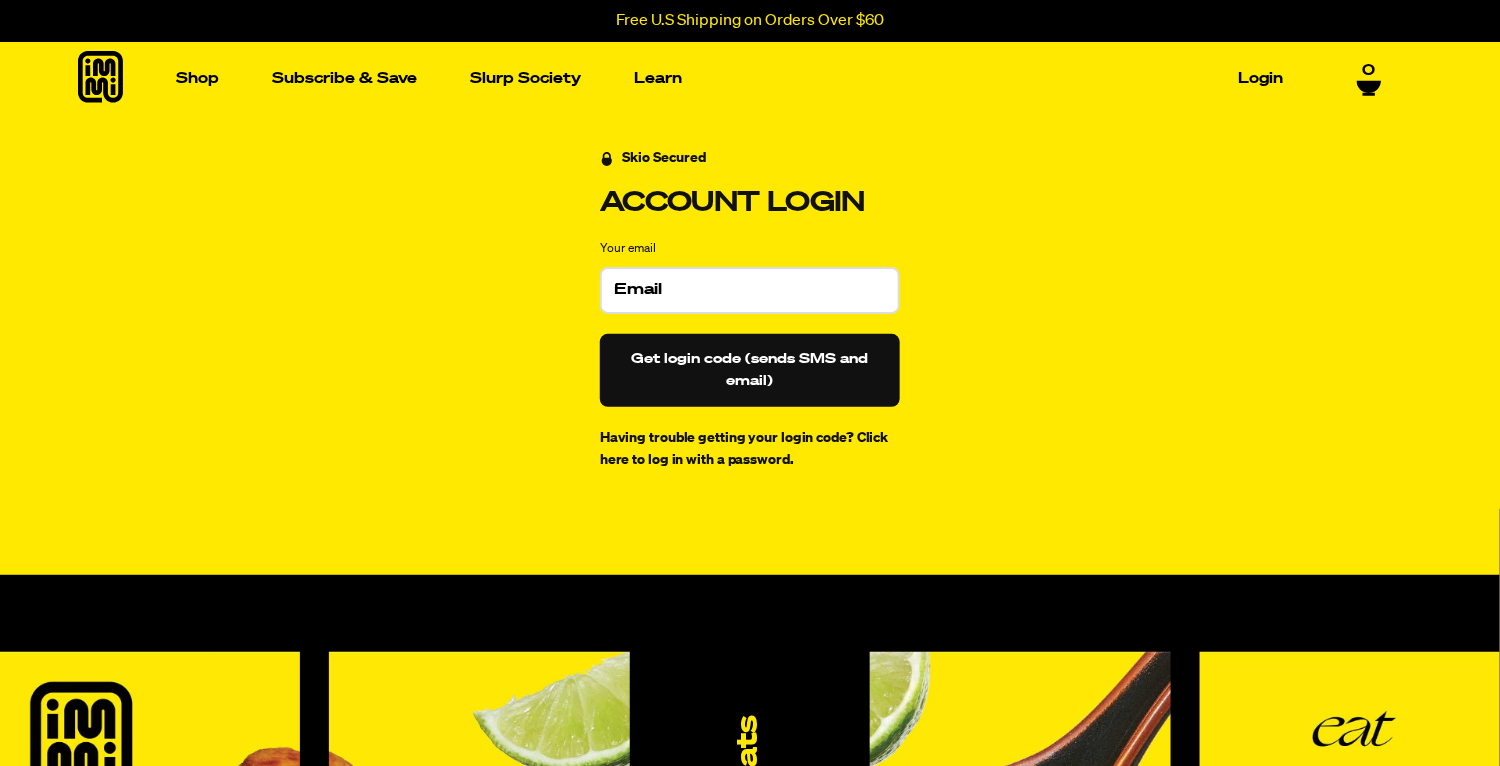 click on "Your email" at bounding box center (750, 290) 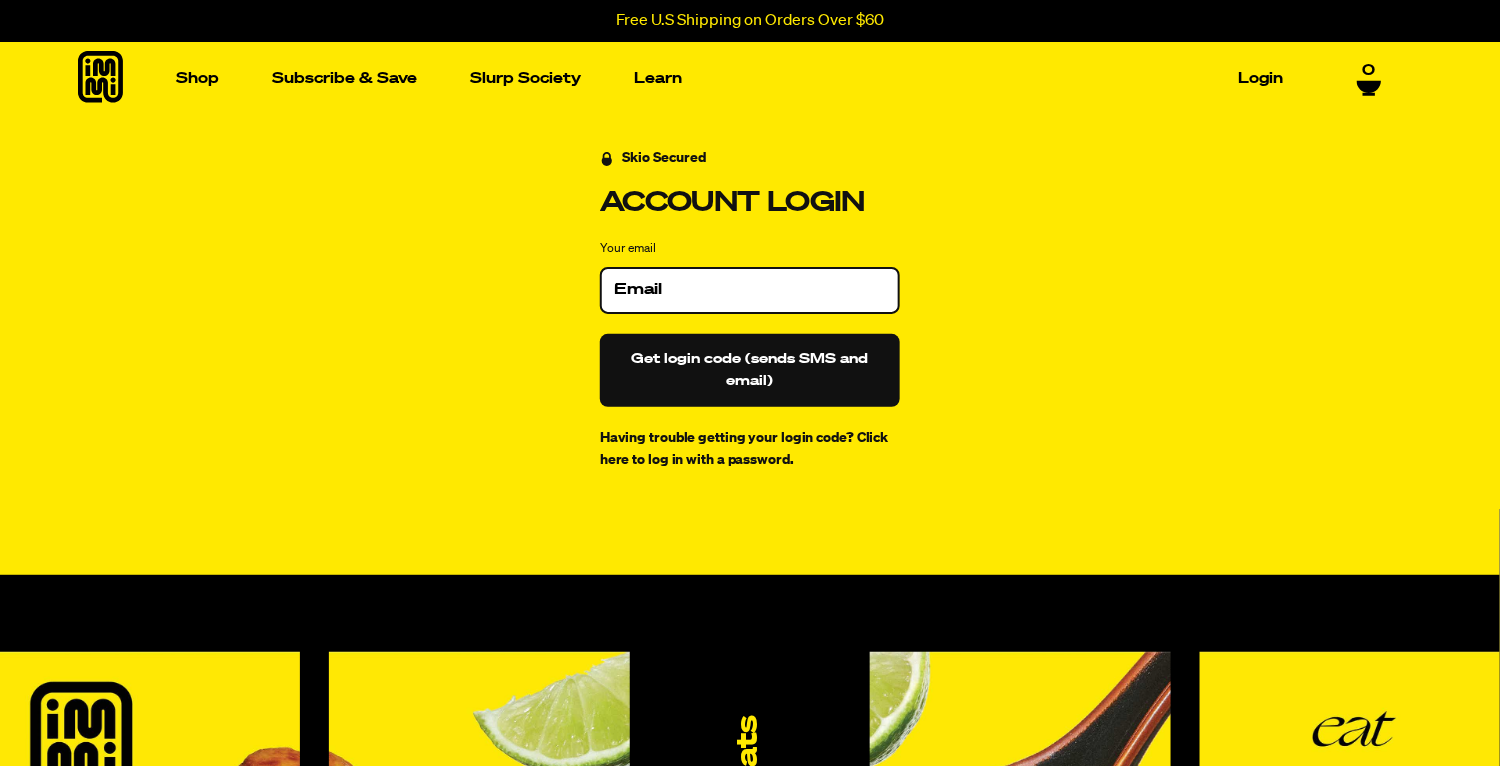 type on "[EMAIL_ADDRESS][DOMAIN_NAME]" 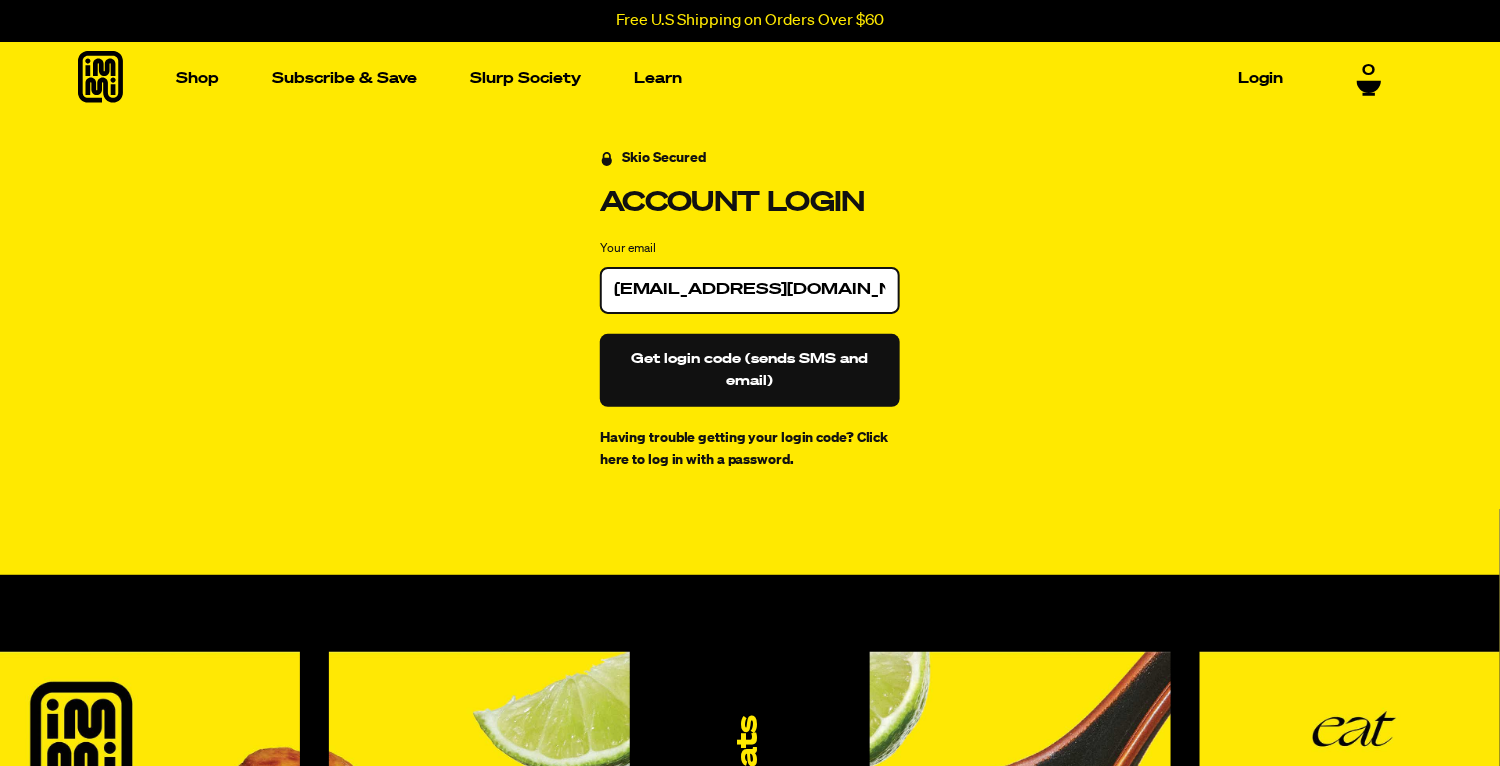 click on "Get login code (sends SMS and email)" at bounding box center [750, 370] 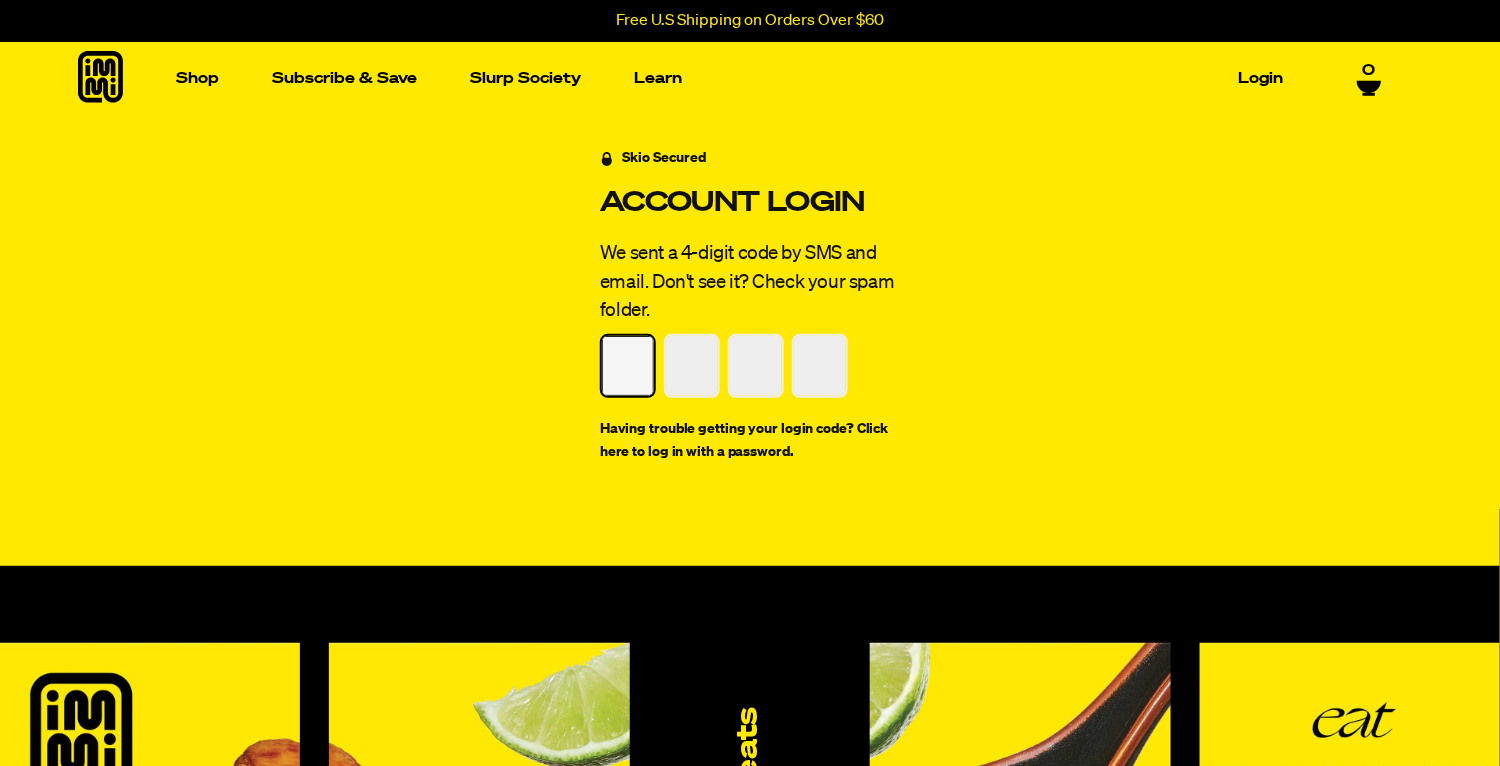 type on "4" 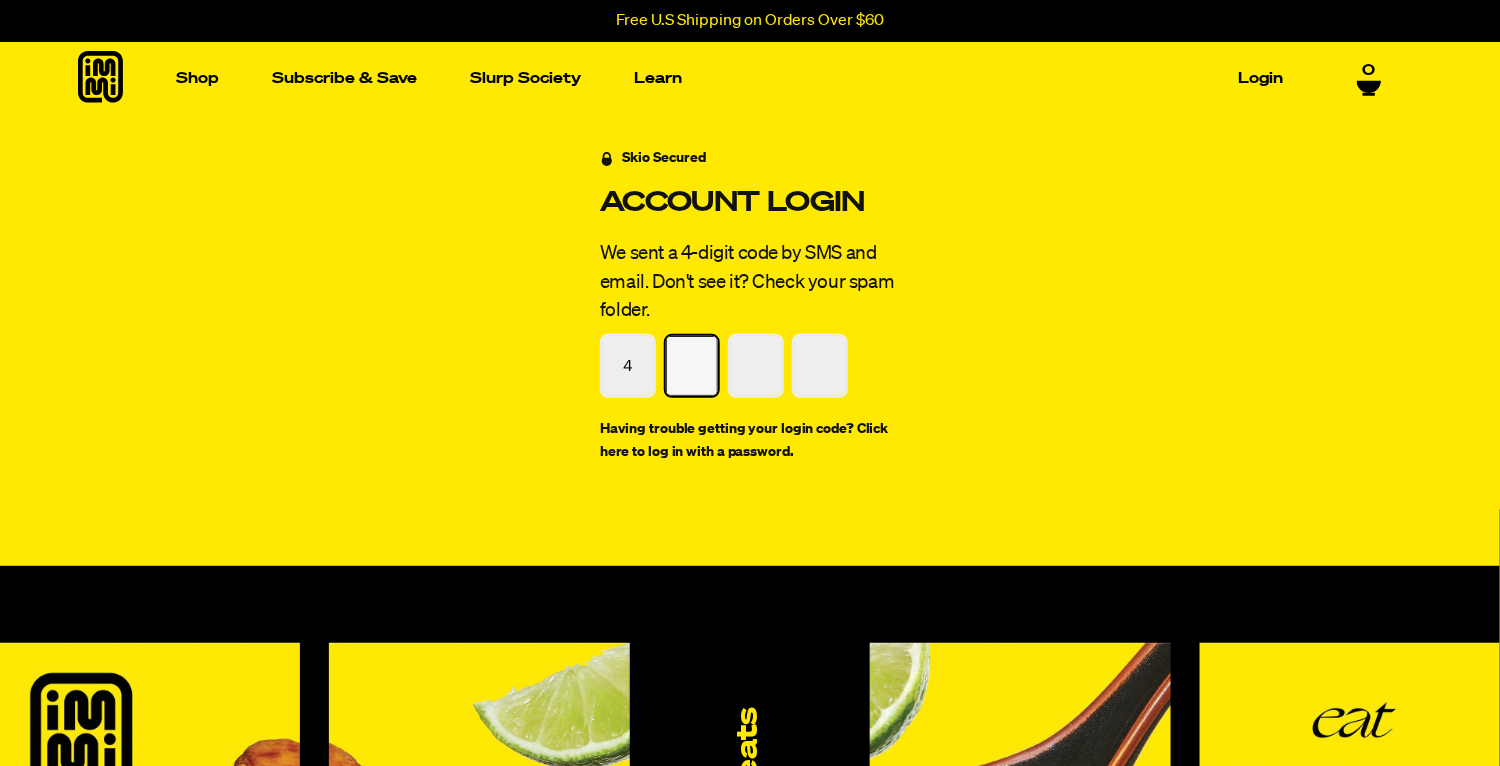 type on "4" 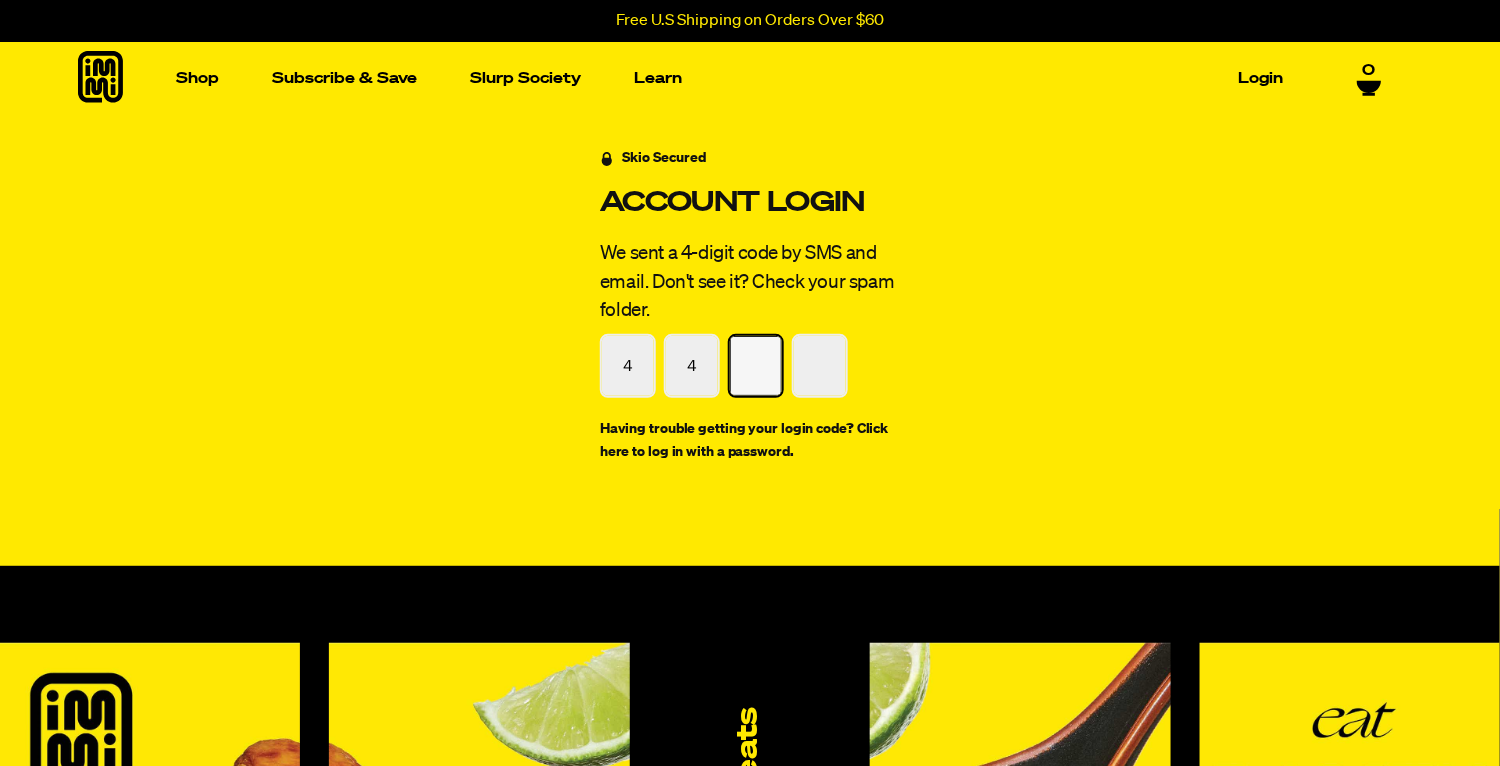 type on "2" 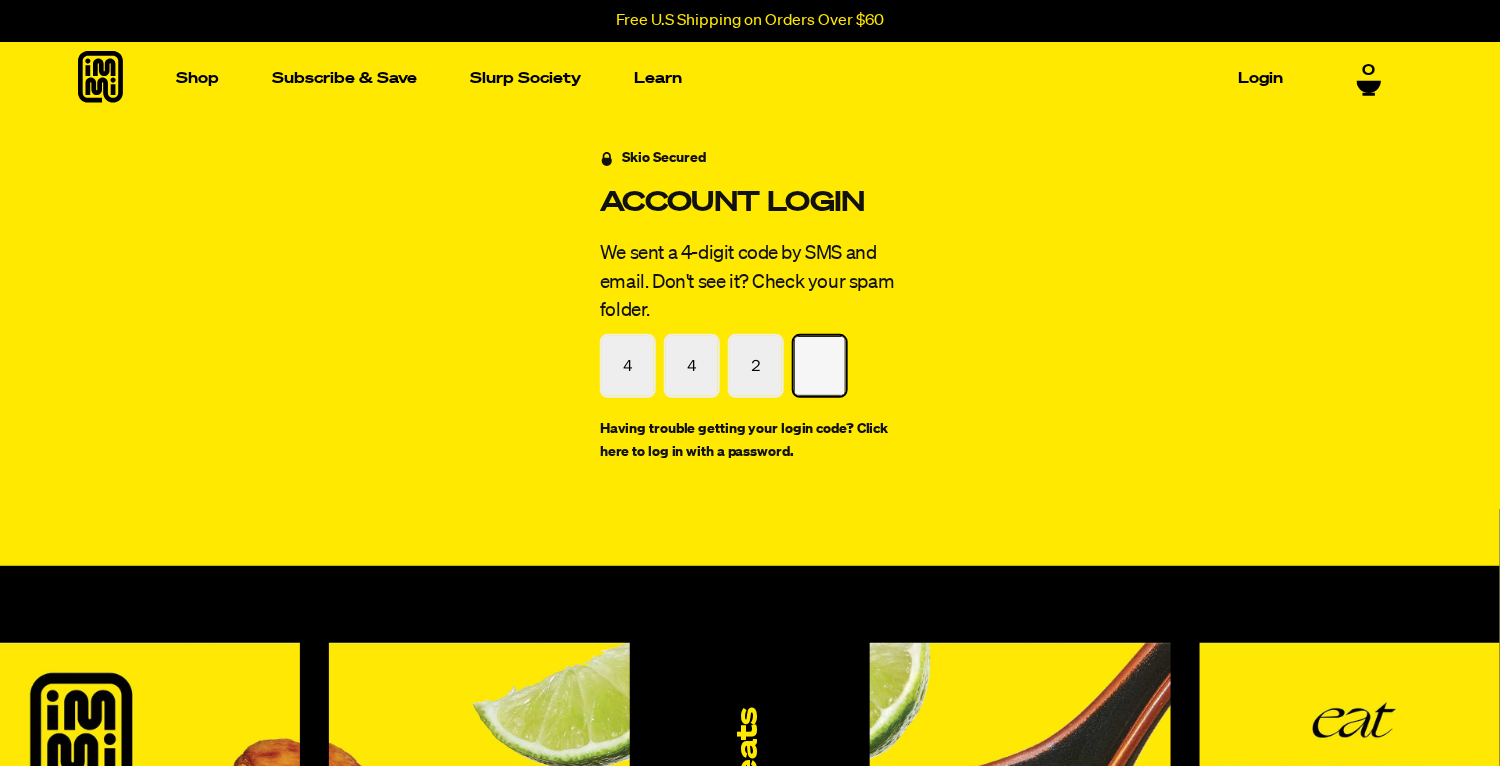 type on "6" 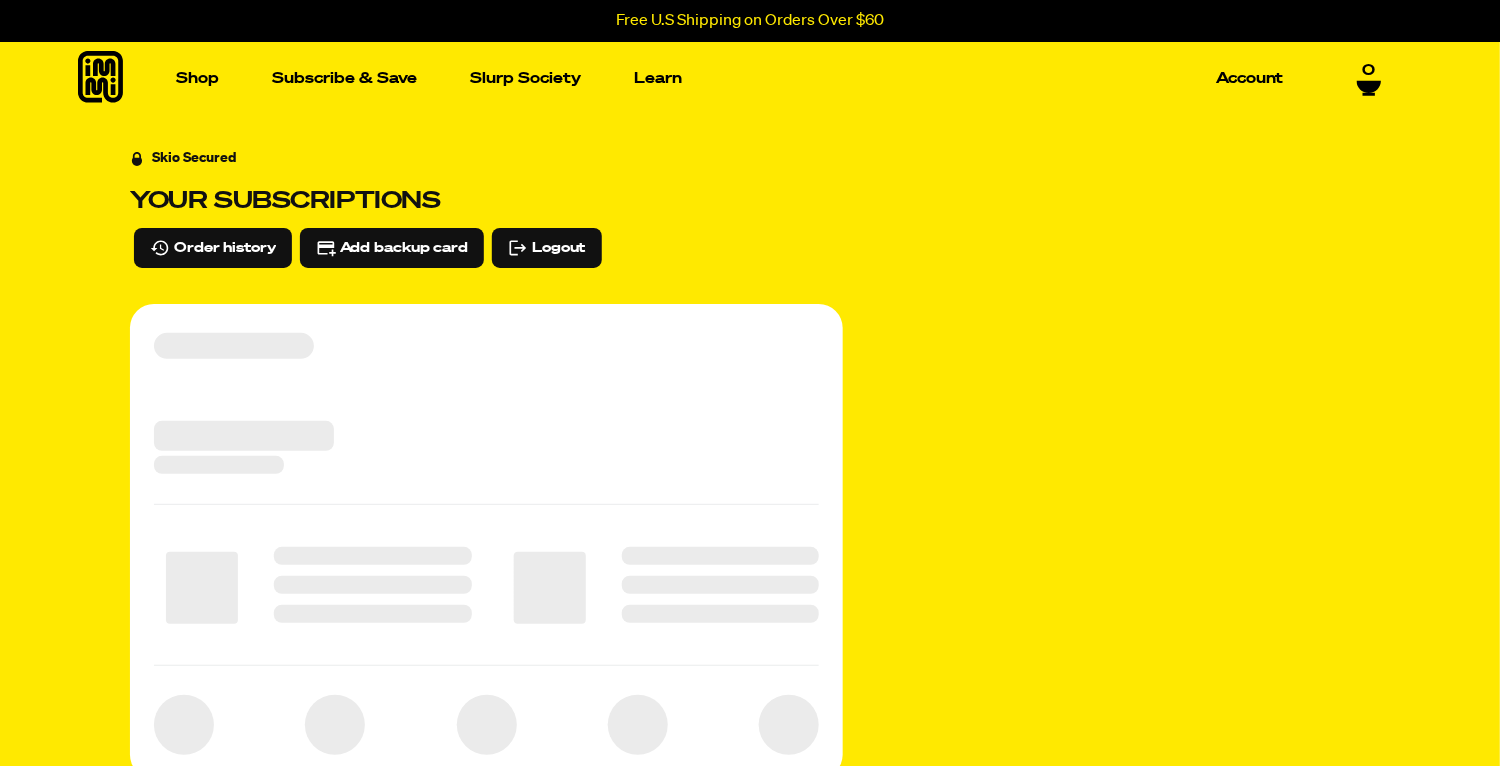 scroll, scrollTop: 64, scrollLeft: 0, axis: vertical 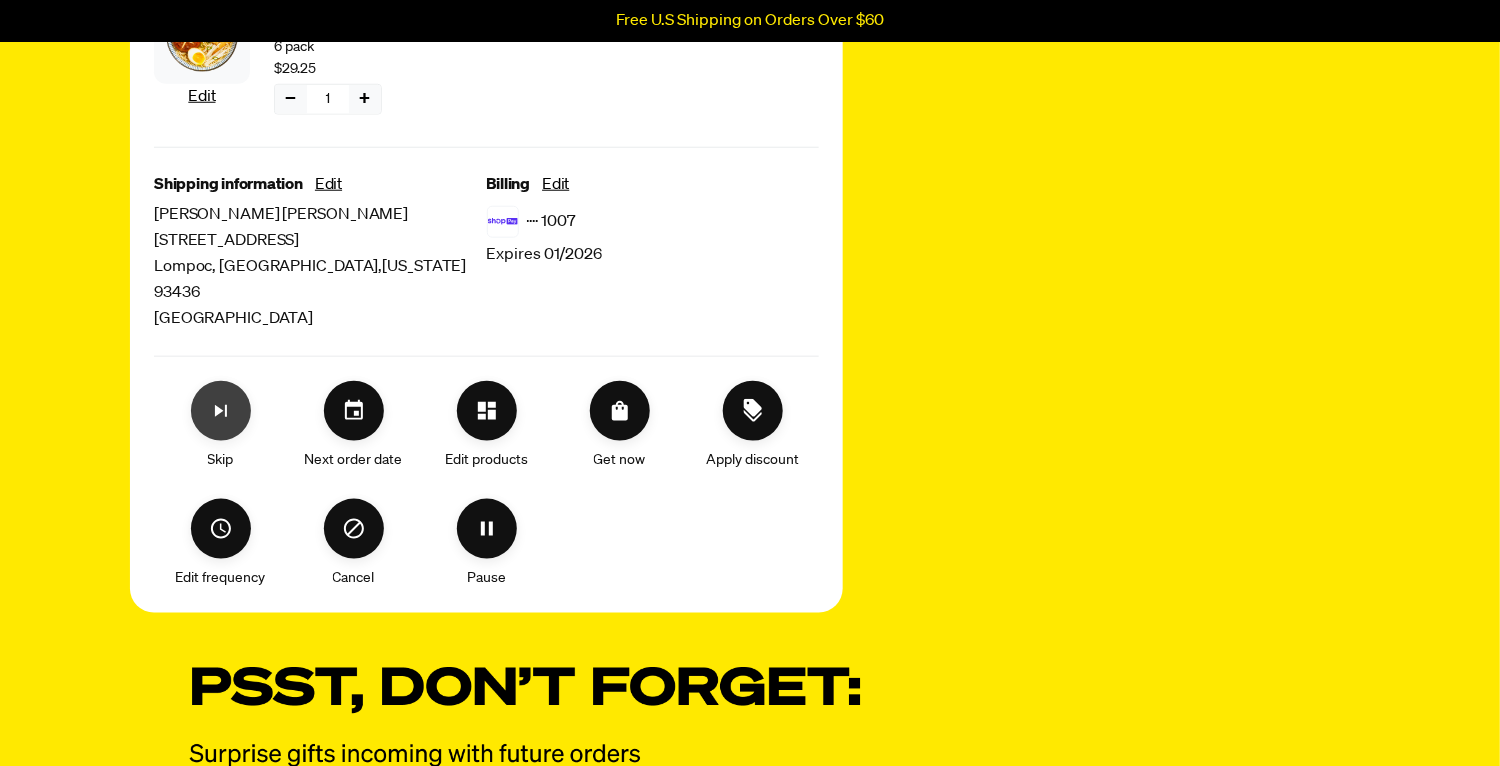 click 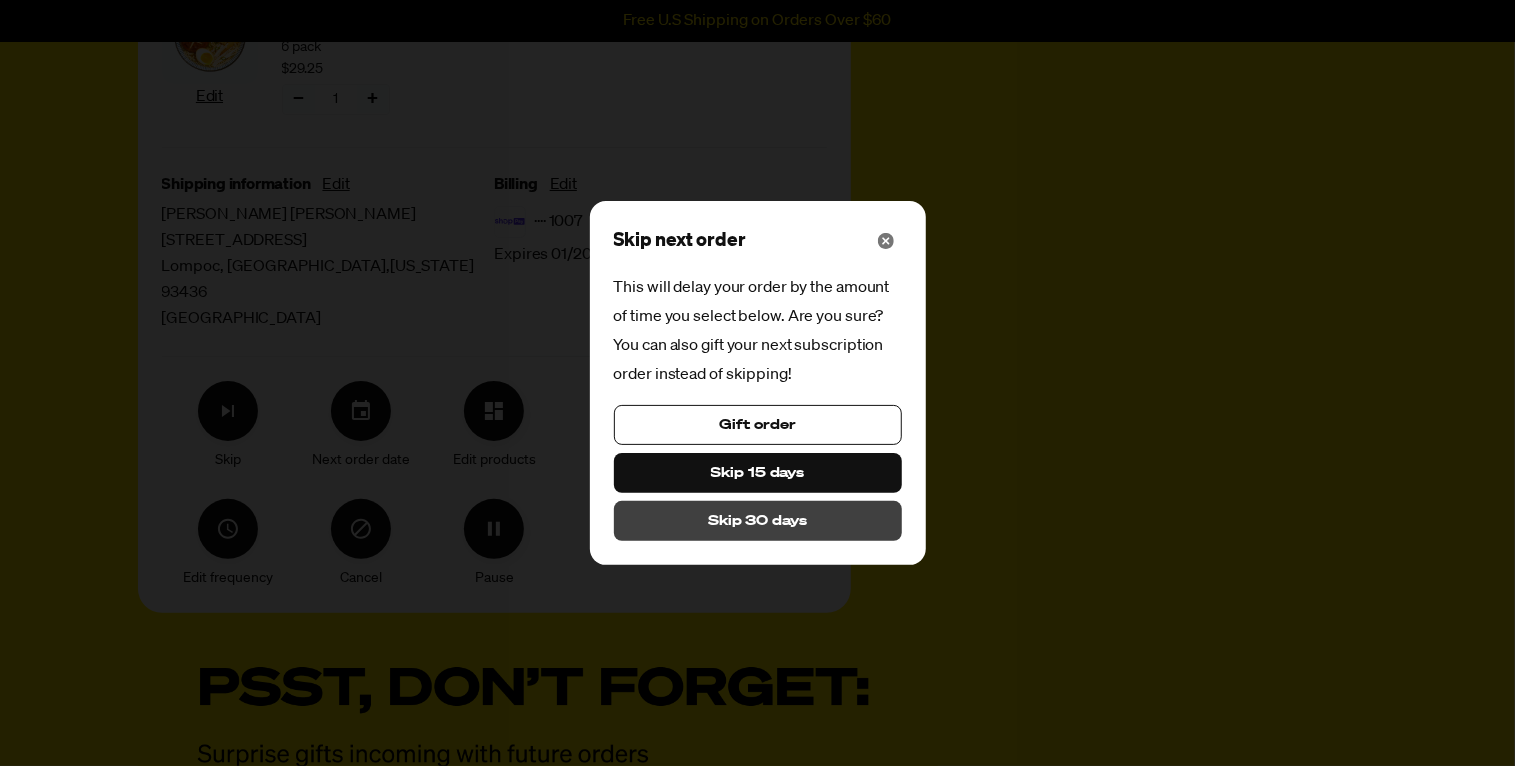 click on "Skip 30 days" at bounding box center (757, 521) 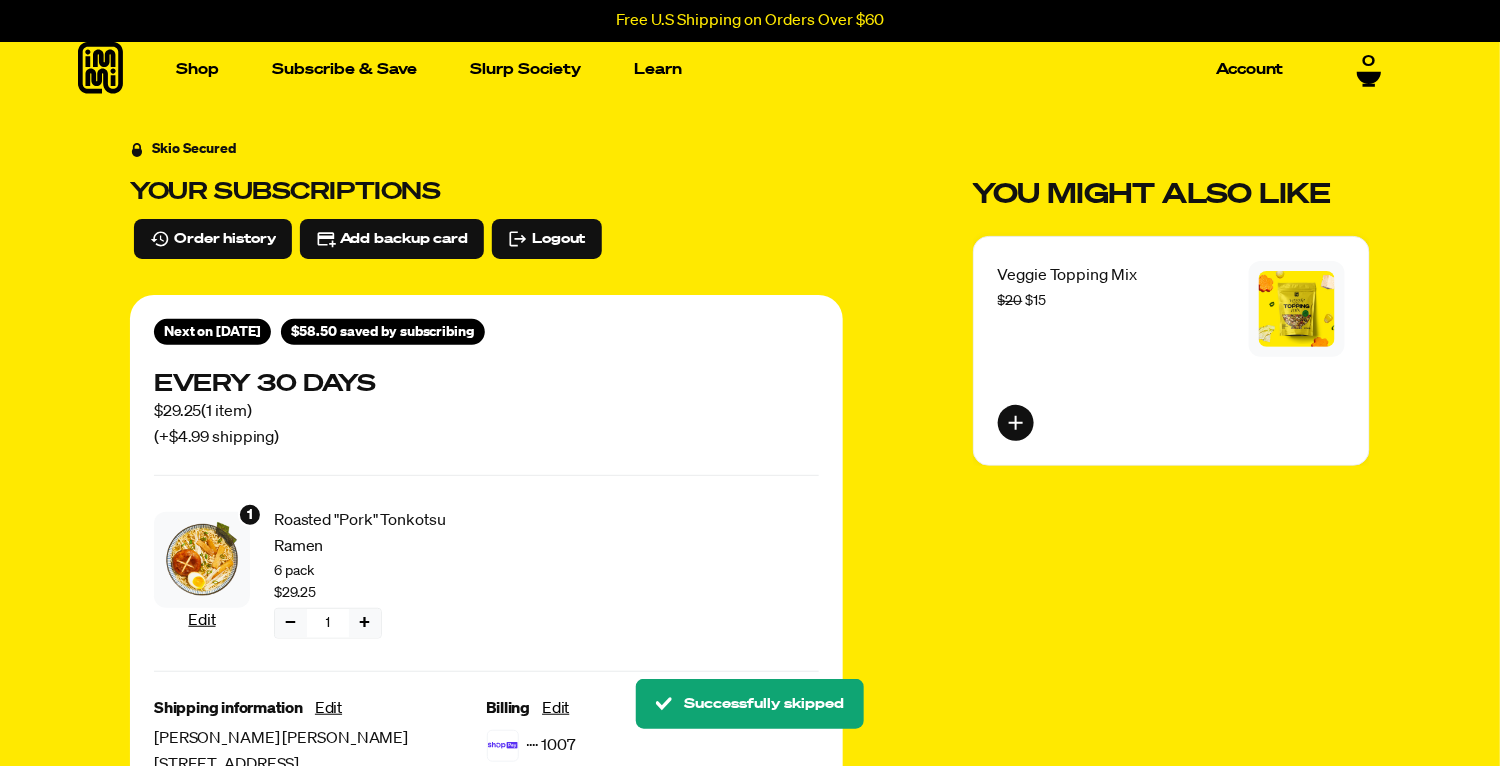scroll, scrollTop: 0, scrollLeft: 0, axis: both 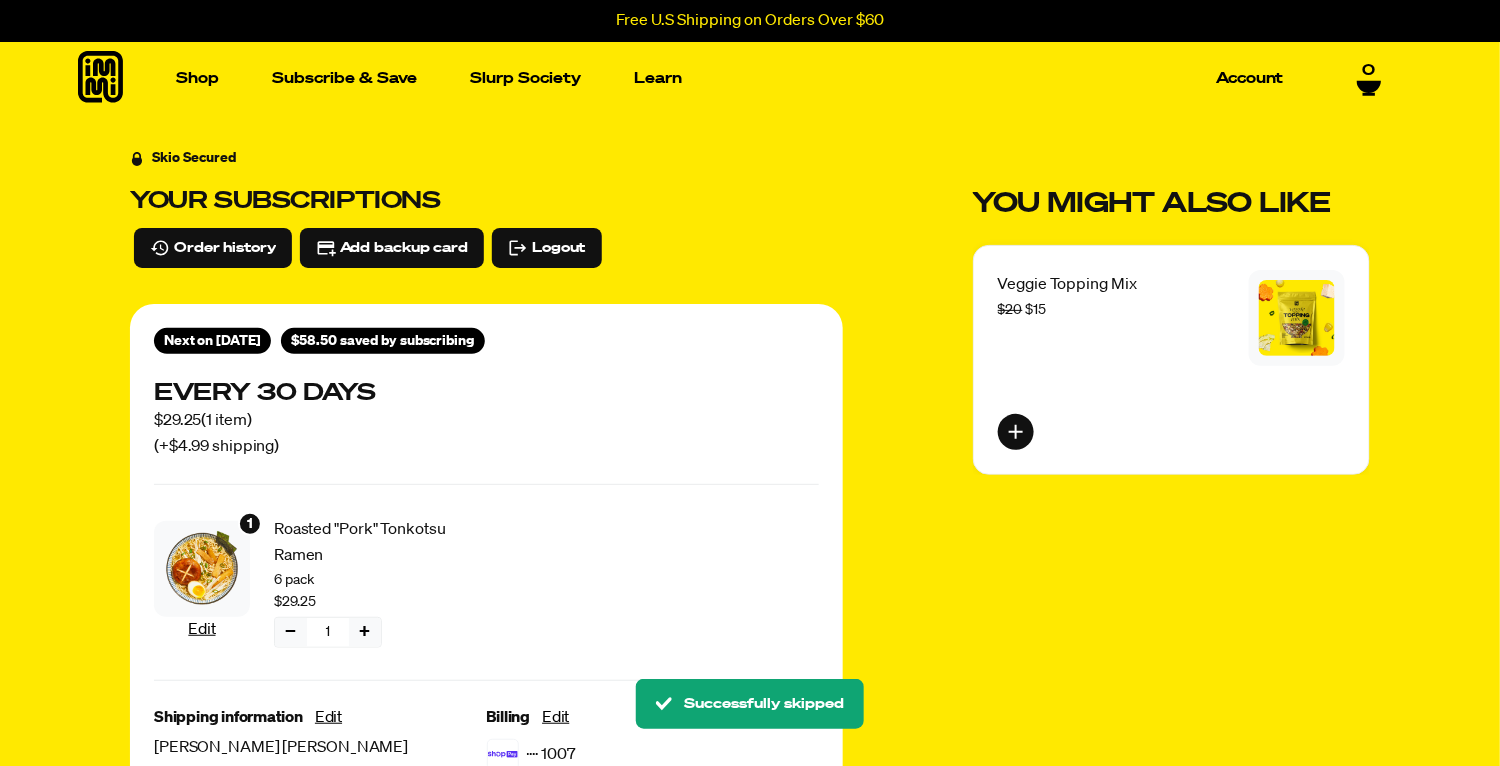click on "−" at bounding box center [291, 632] 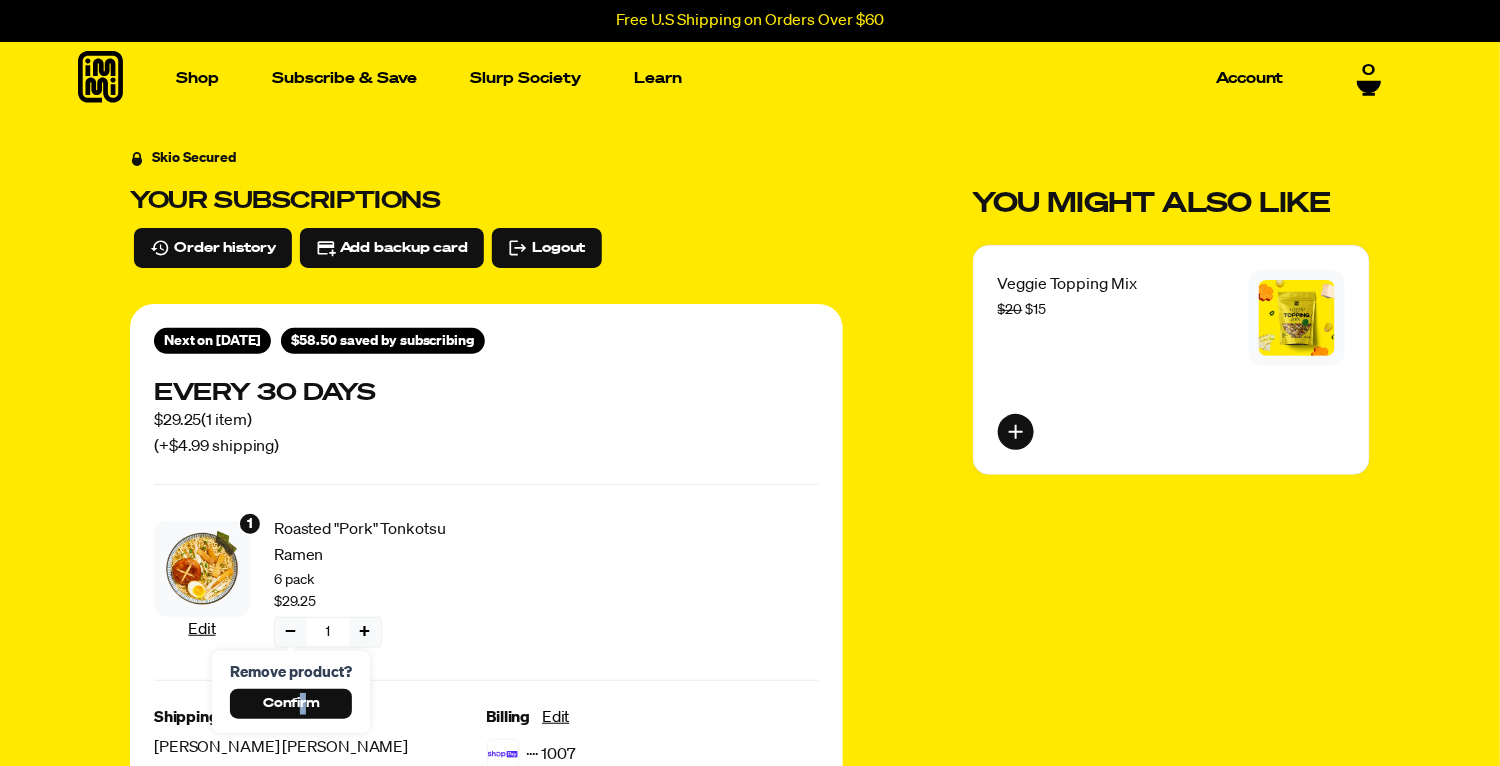 click on "Confirm" at bounding box center [291, 704] 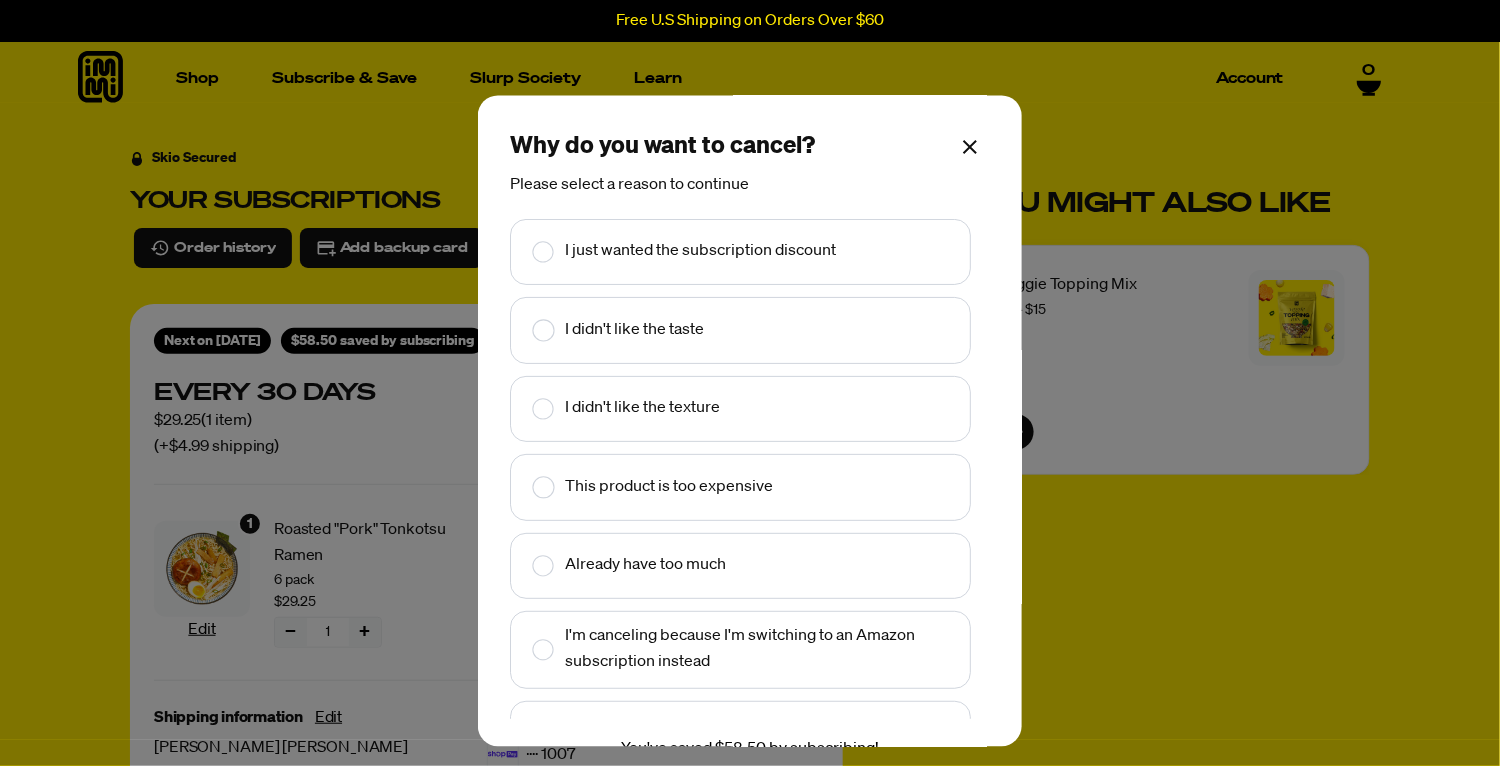 click 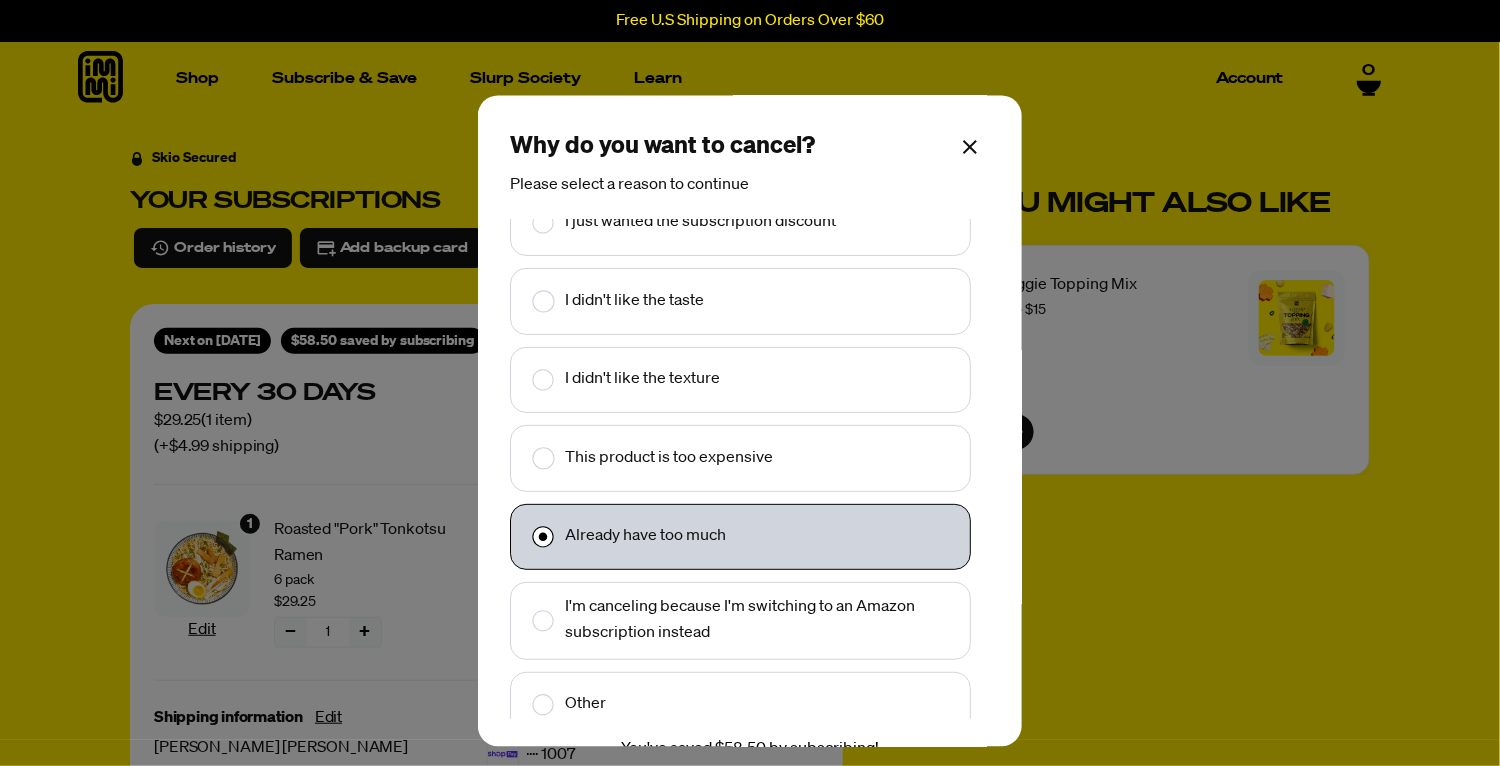 scroll, scrollTop: 42, scrollLeft: 0, axis: vertical 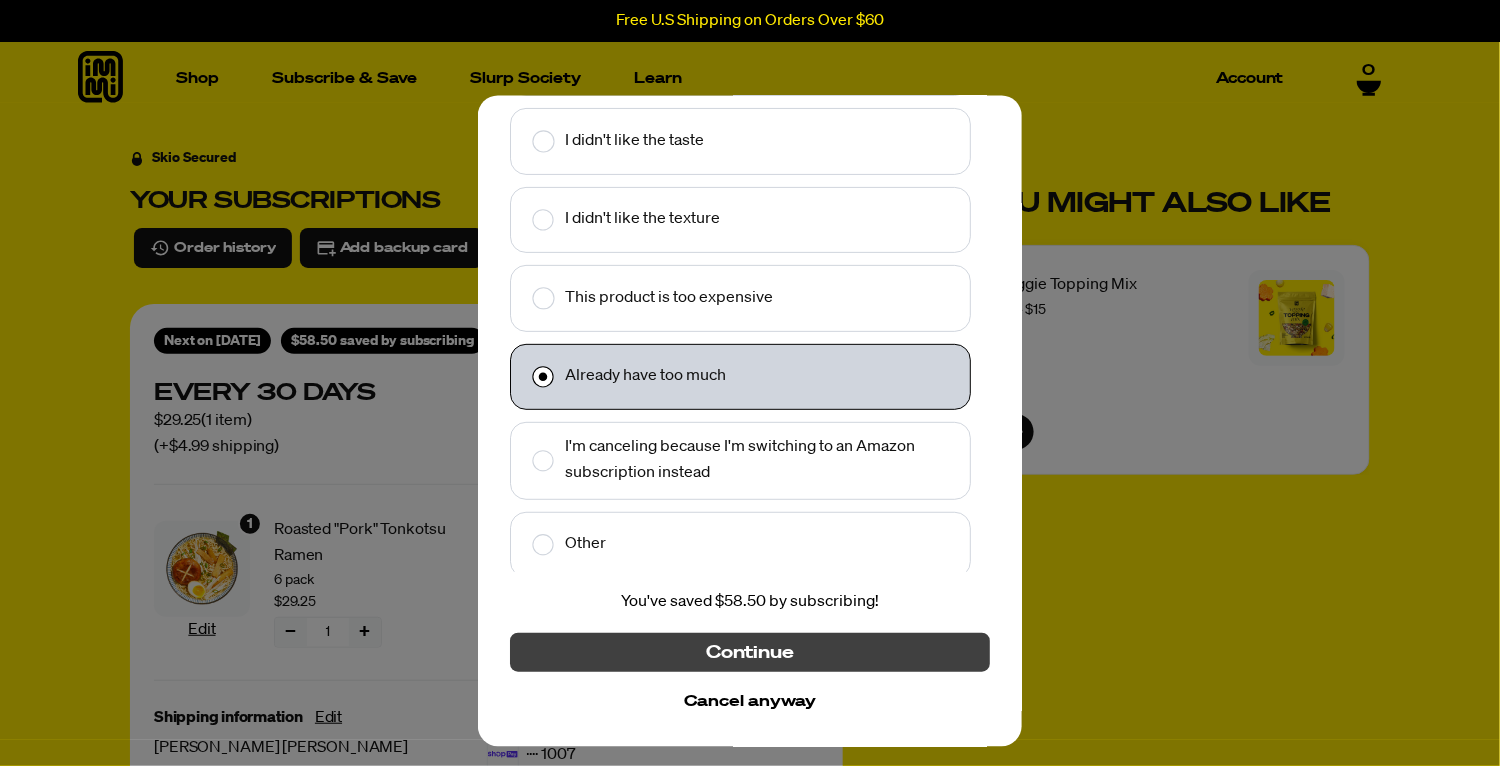 click on "Continue" at bounding box center [750, 653] 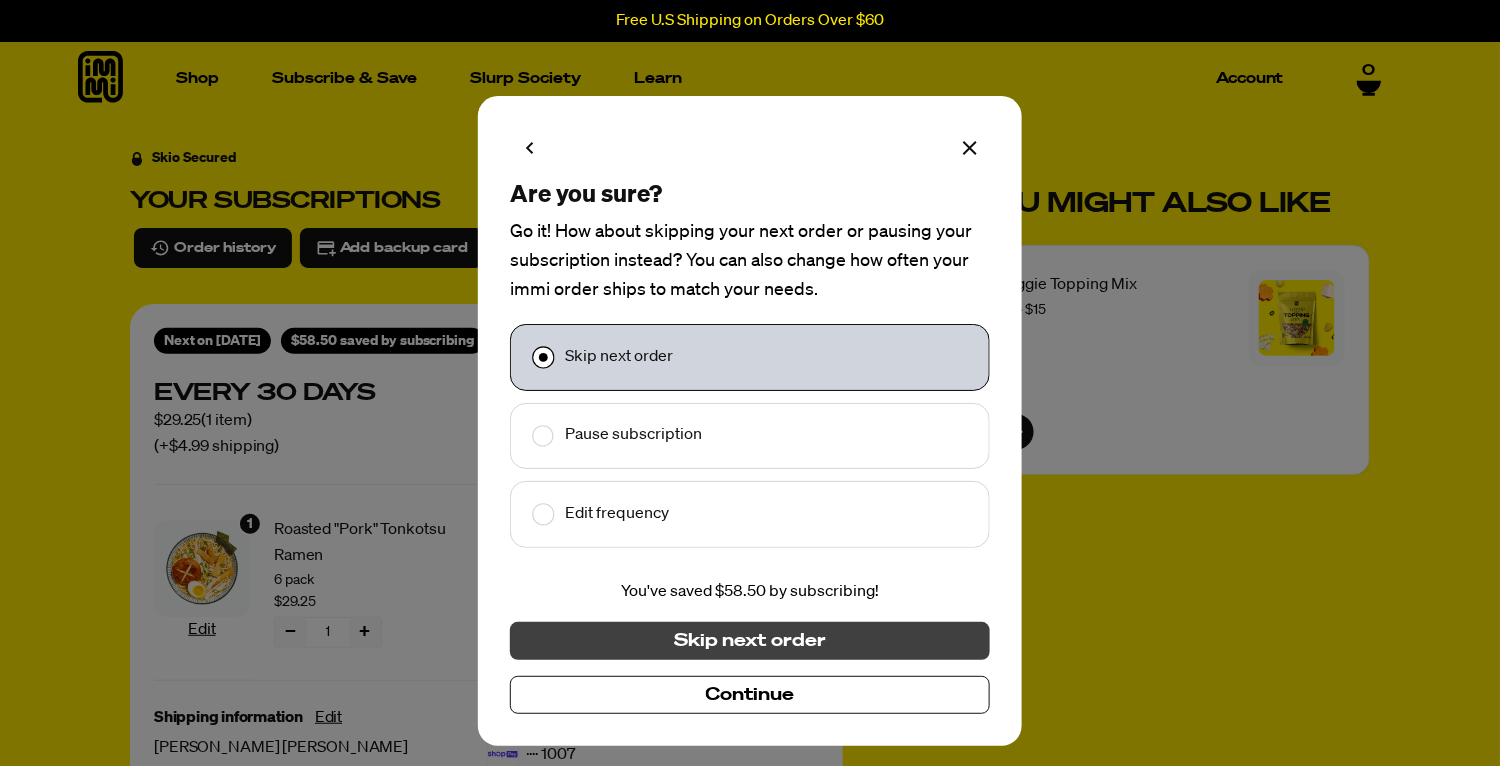 scroll, scrollTop: 0, scrollLeft: 0, axis: both 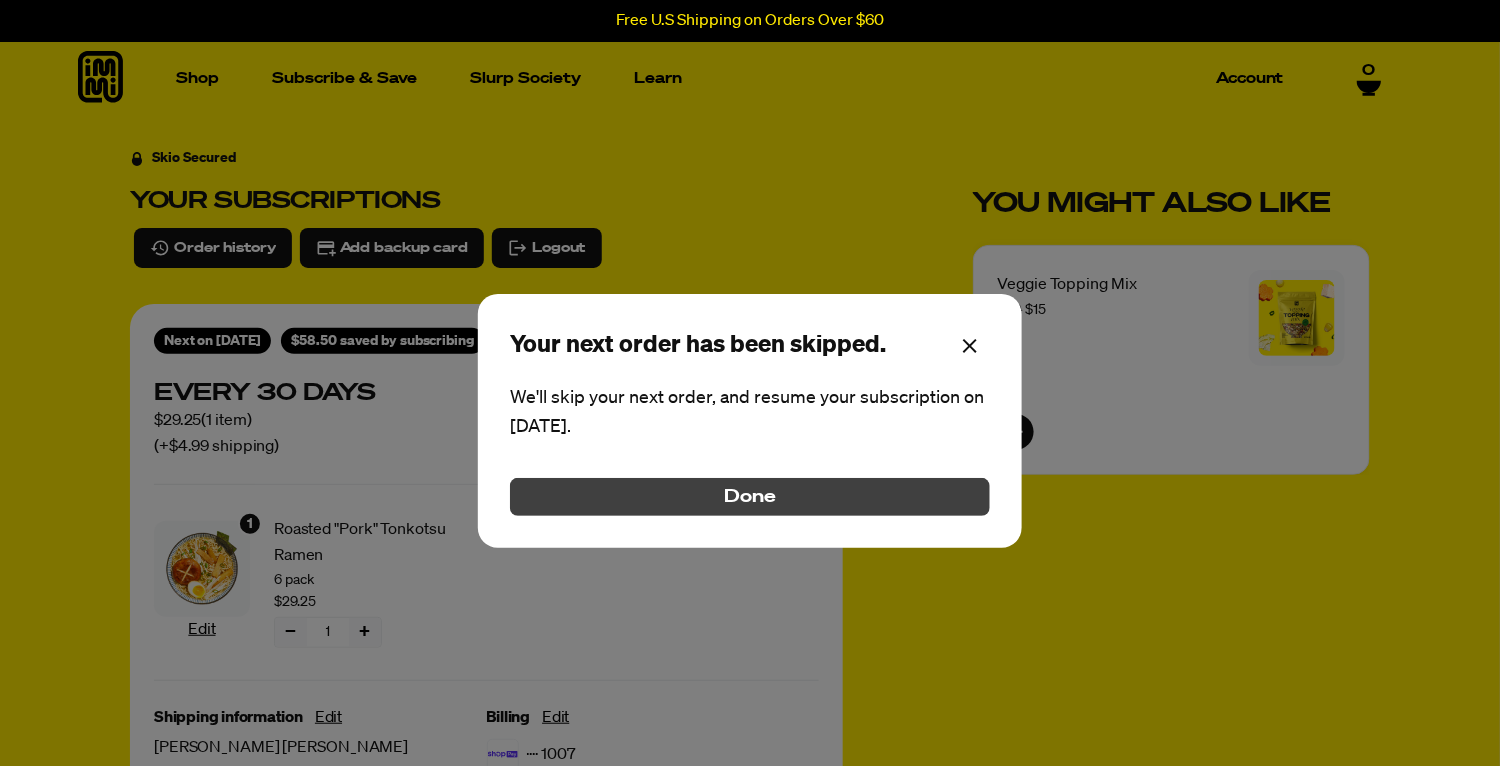 click on "Done" at bounding box center [750, 497] 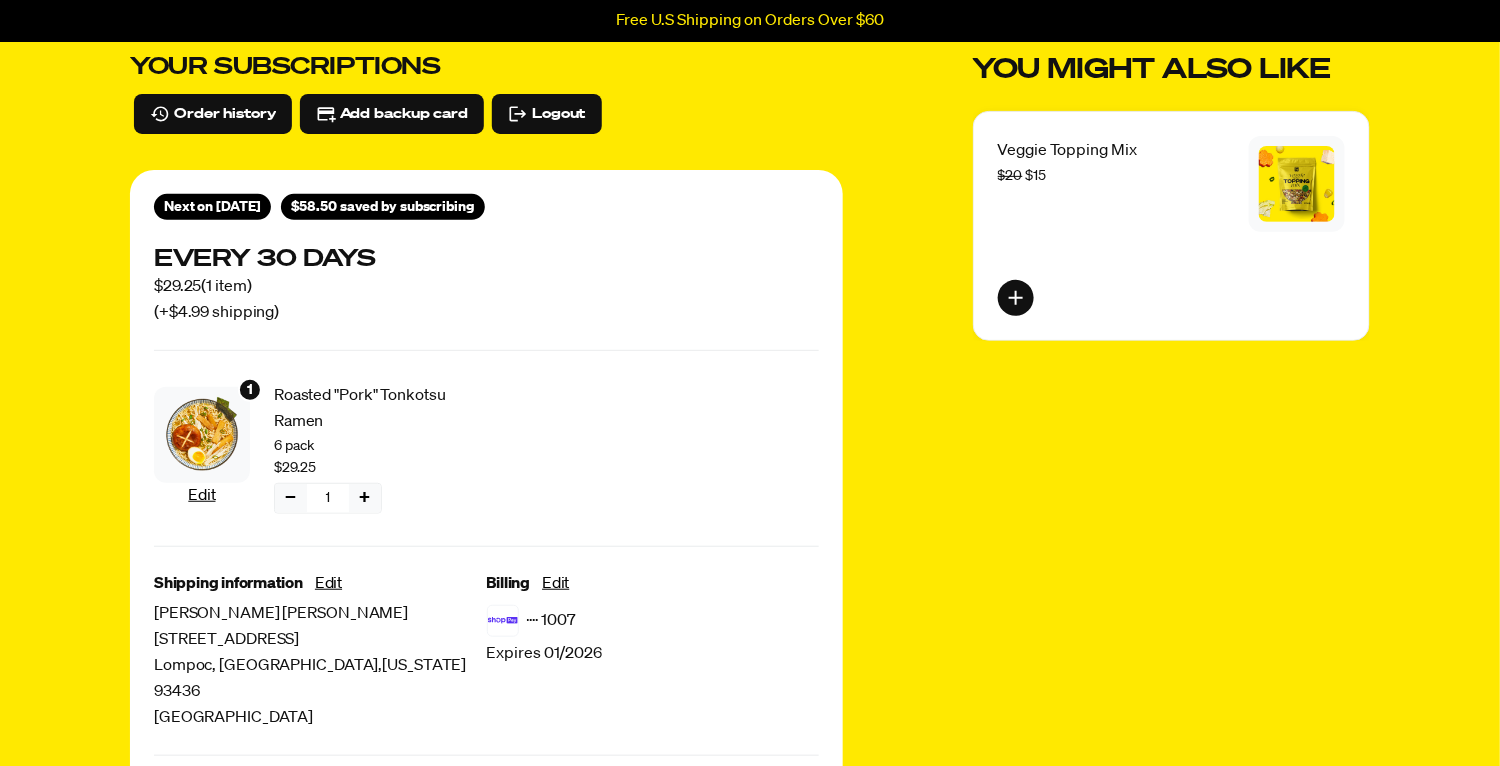 scroll, scrollTop: 266, scrollLeft: 0, axis: vertical 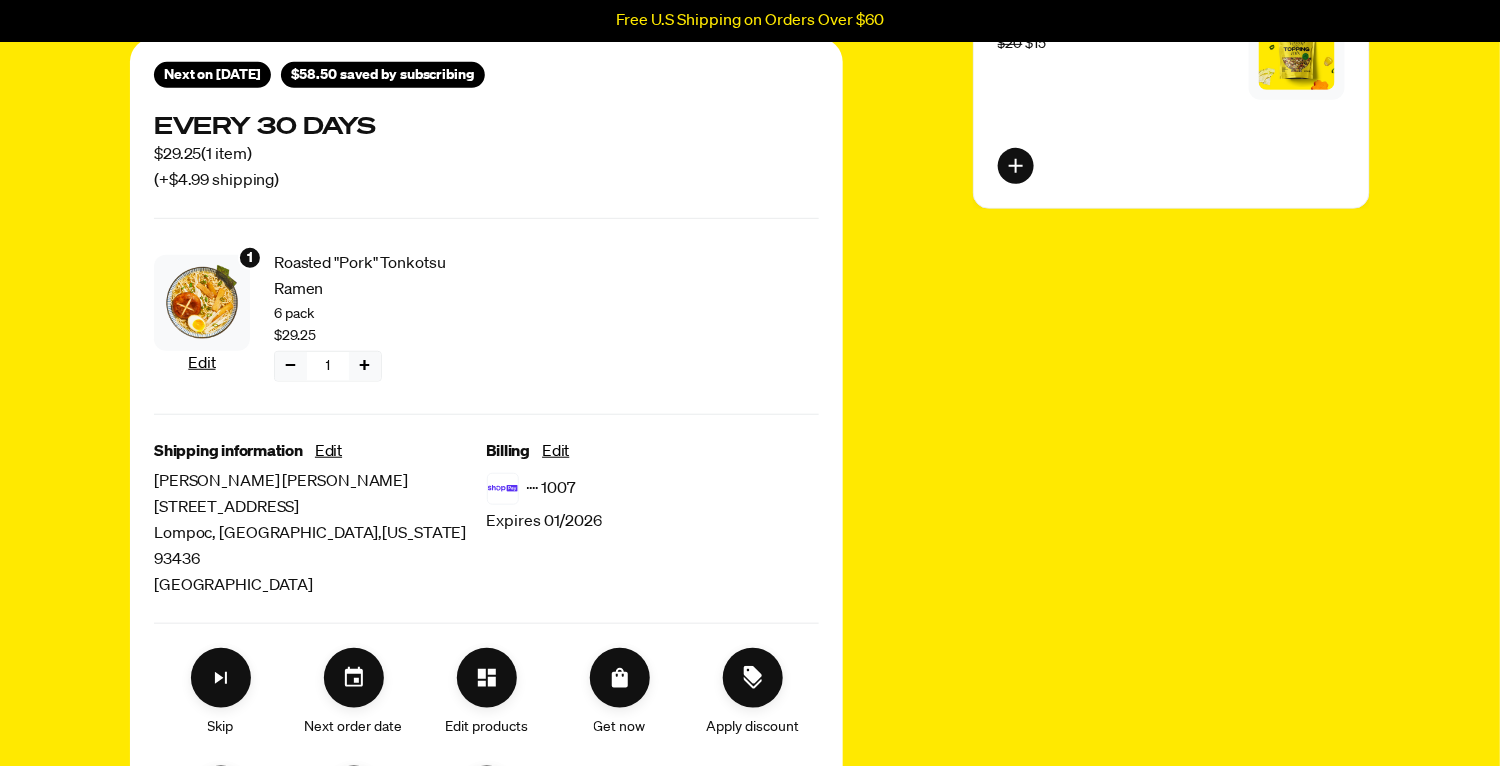 click on "−" at bounding box center [291, 366] 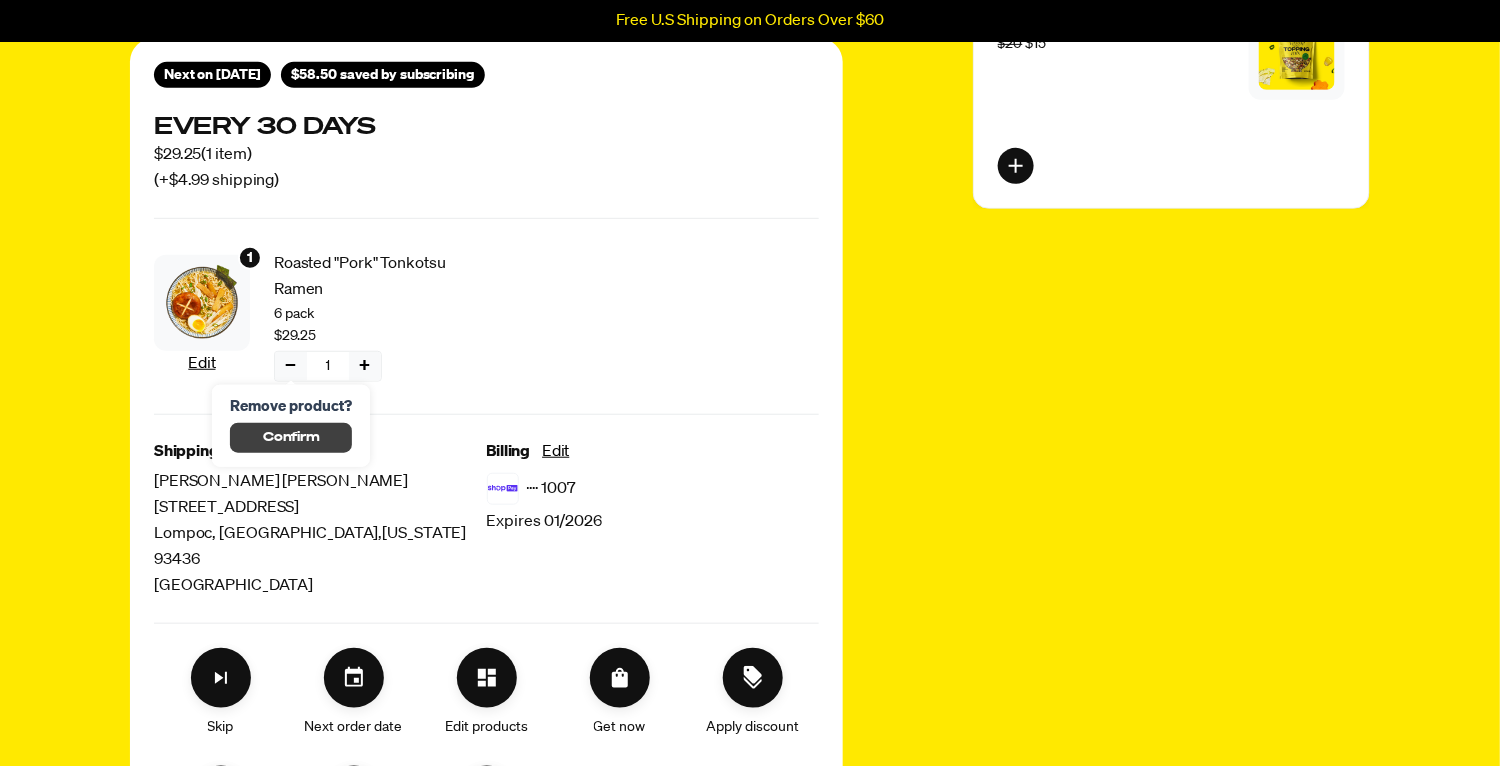 click on "Confirm" at bounding box center [291, 438] 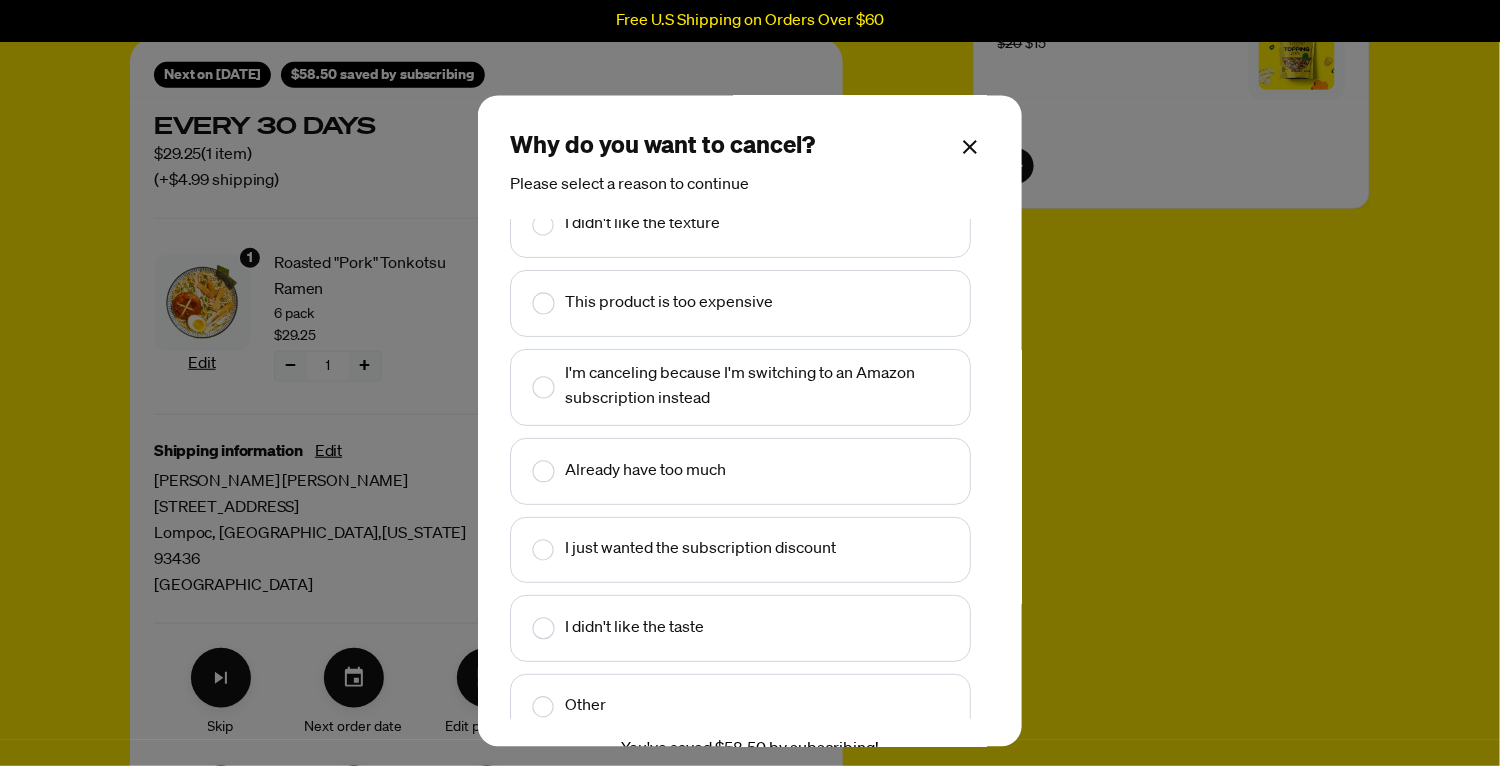 scroll, scrollTop: 42, scrollLeft: 0, axis: vertical 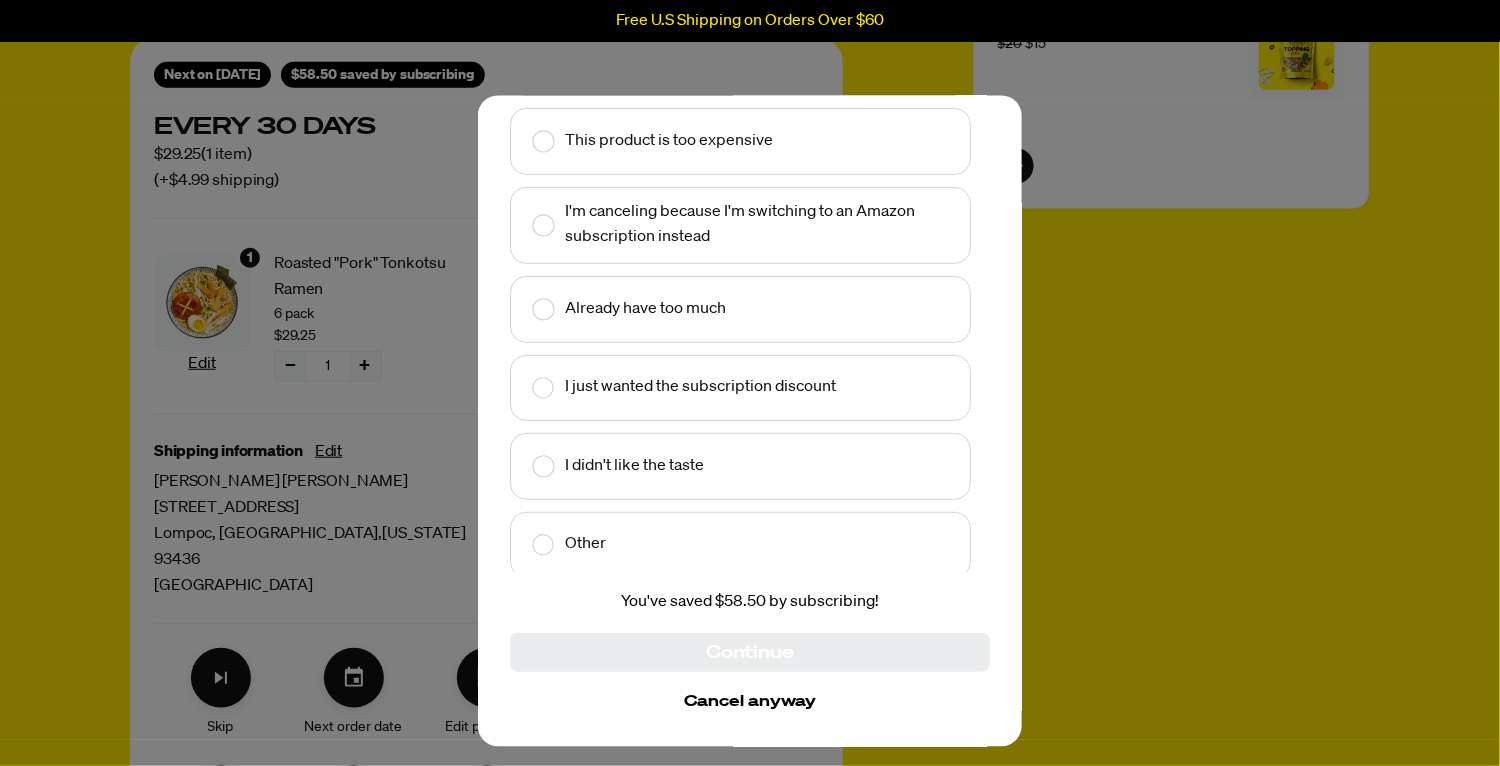 click 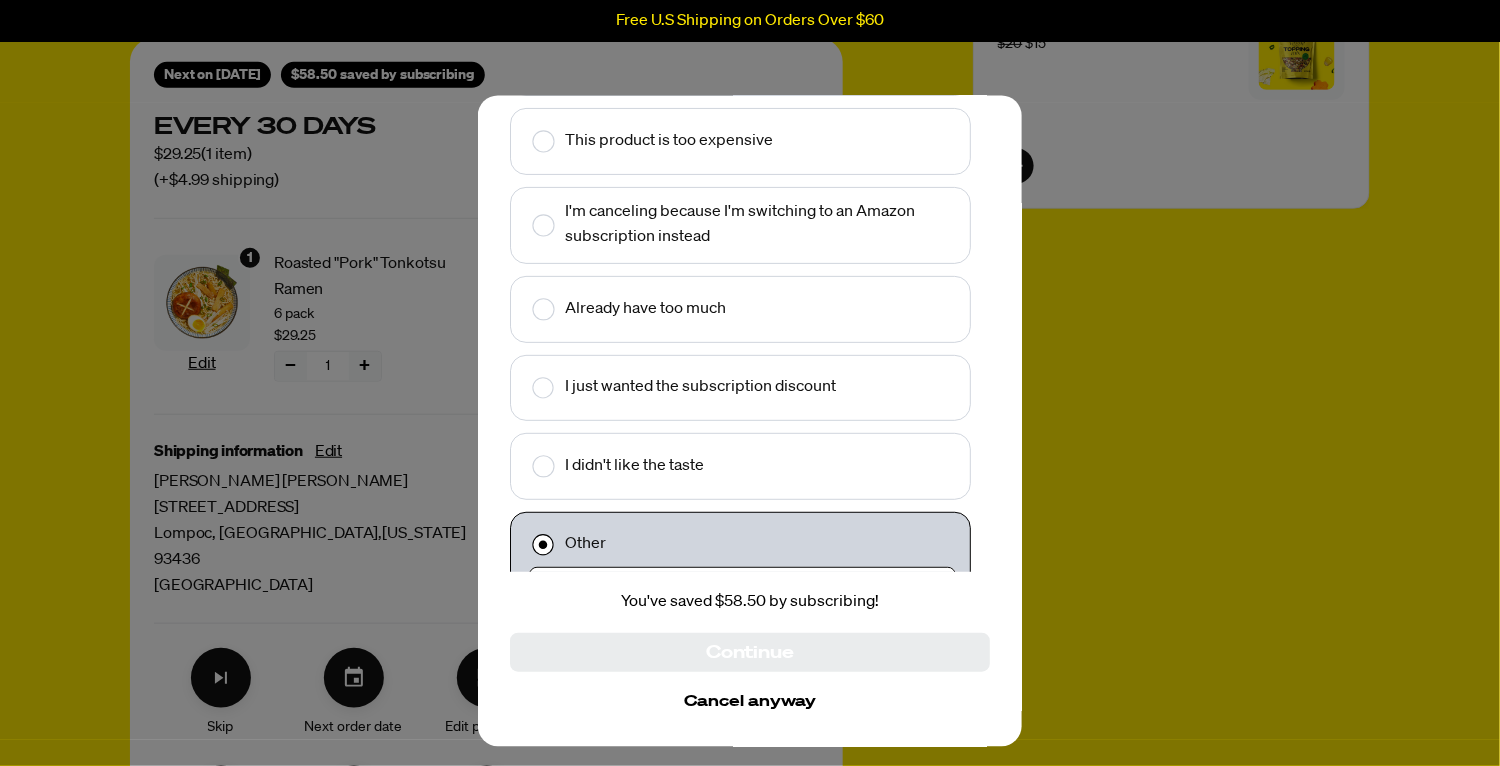 click on "Cancel anyway" at bounding box center [750, 703] 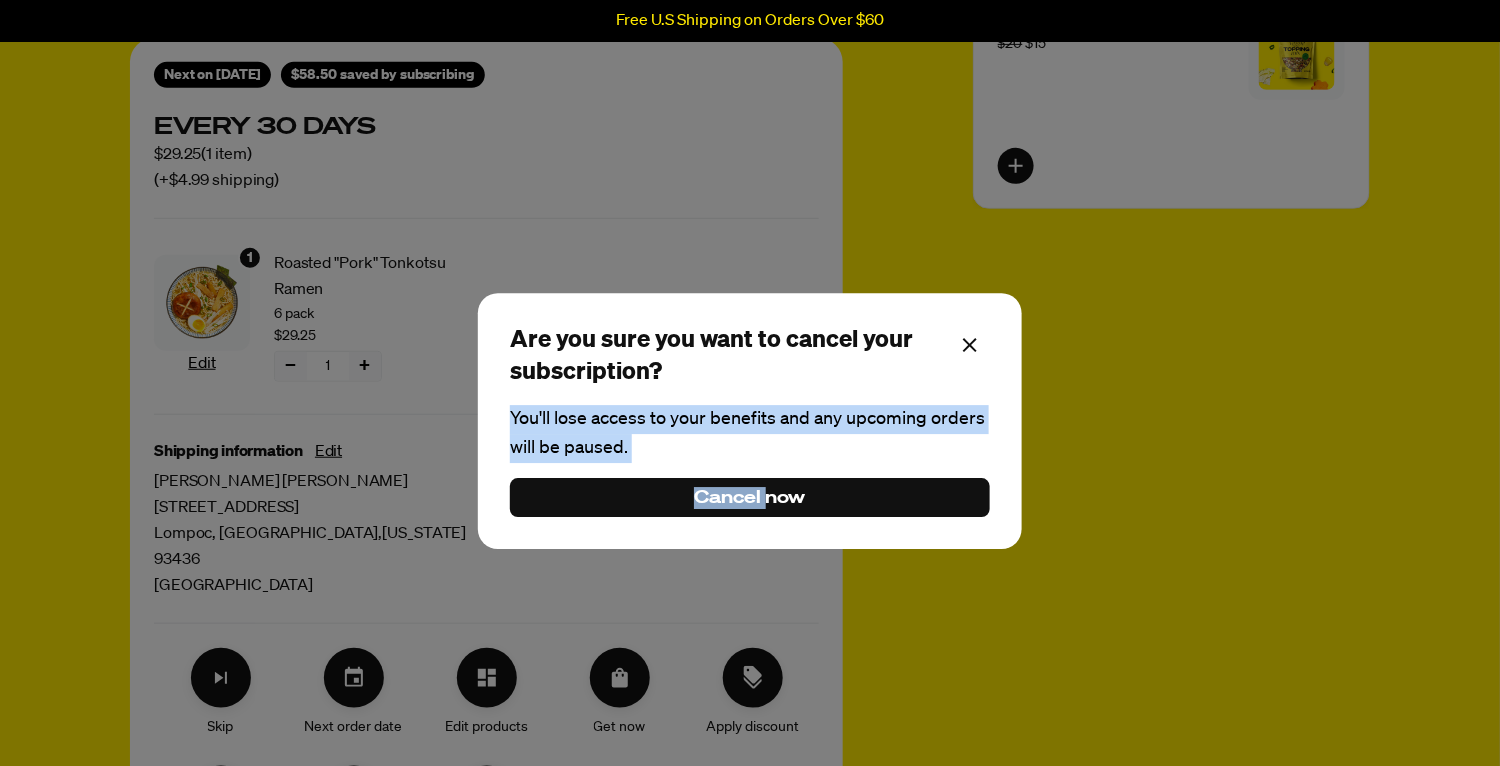 drag, startPoint x: 768, startPoint y: 492, endPoint x: 1012, endPoint y: 355, distance: 279.8303 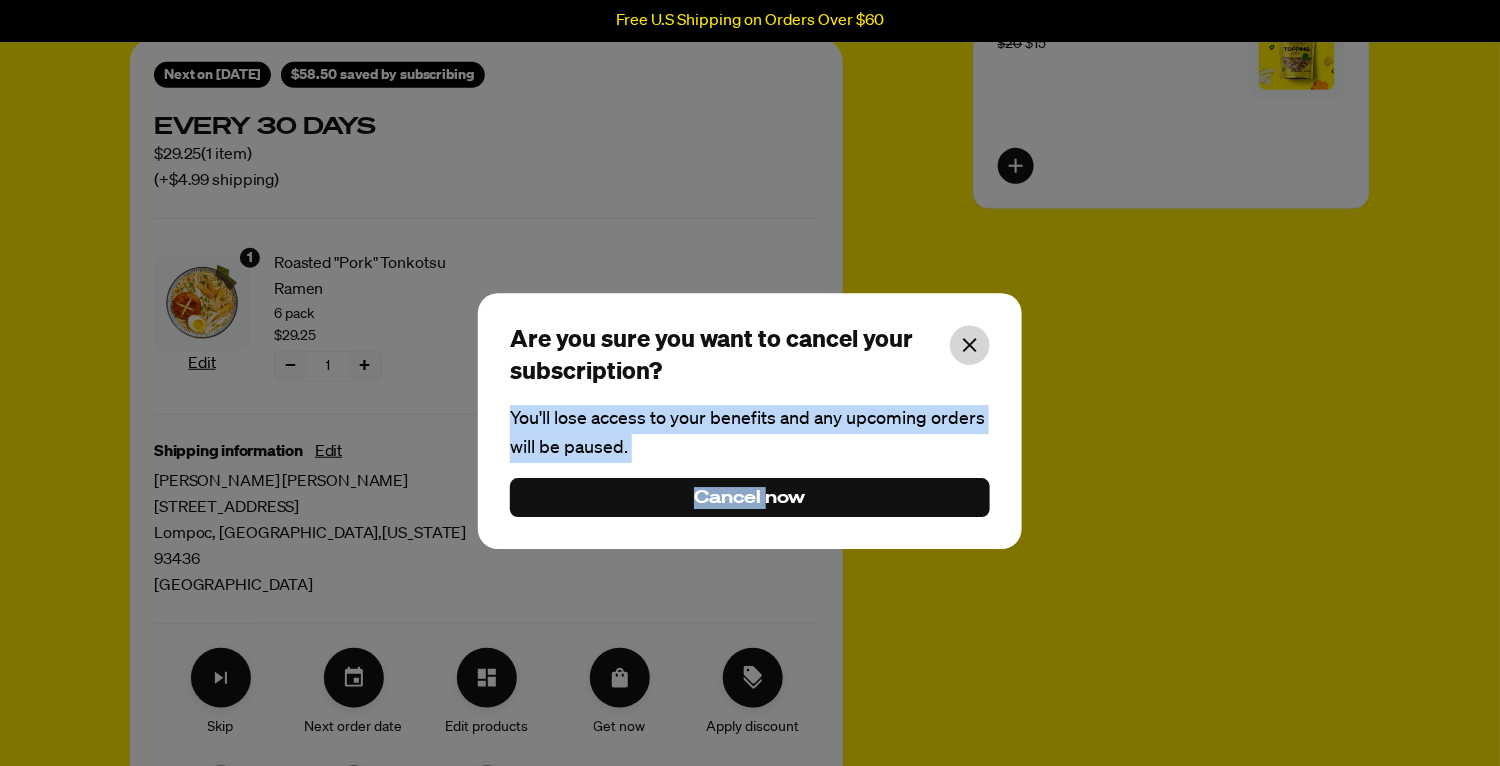 click 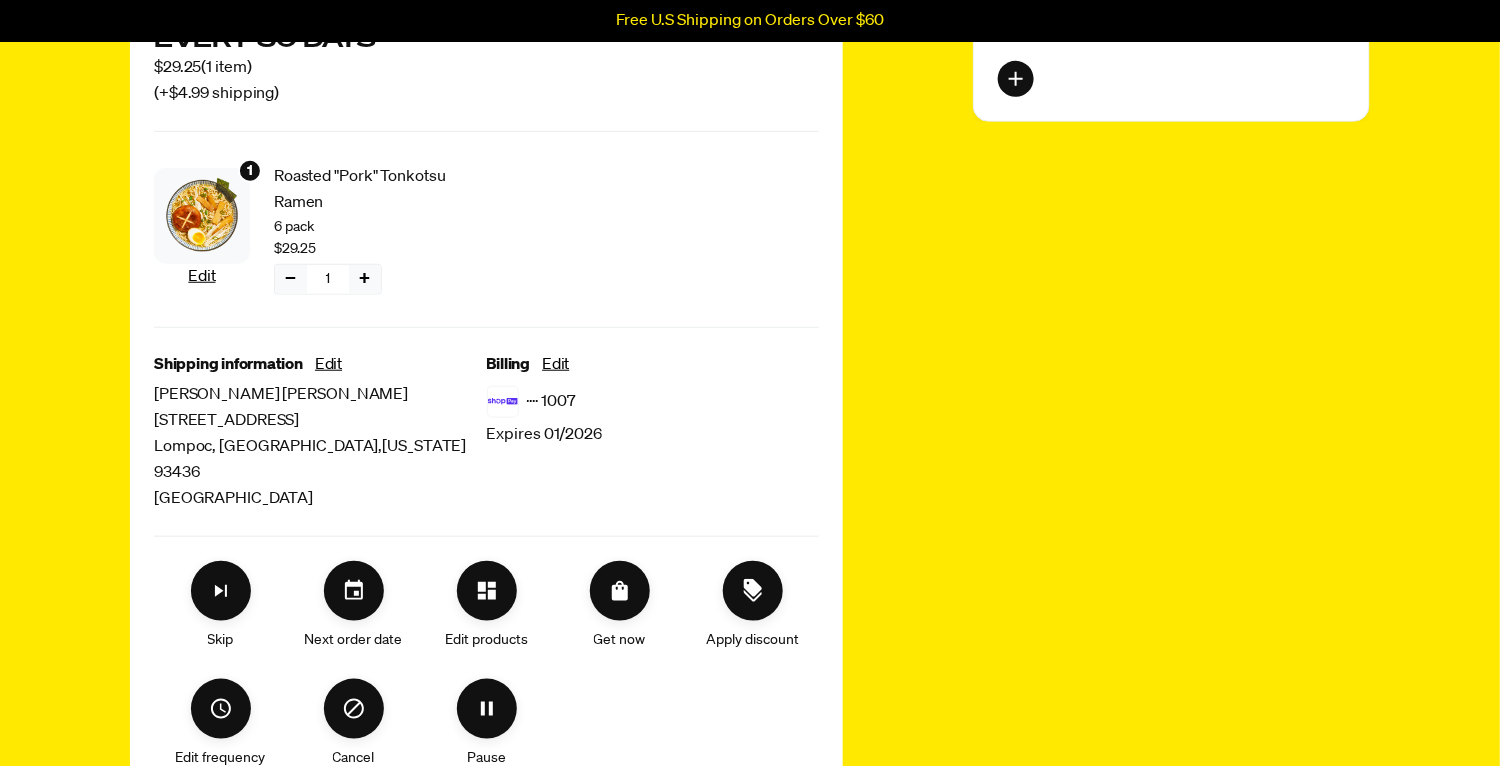 scroll, scrollTop: 533, scrollLeft: 0, axis: vertical 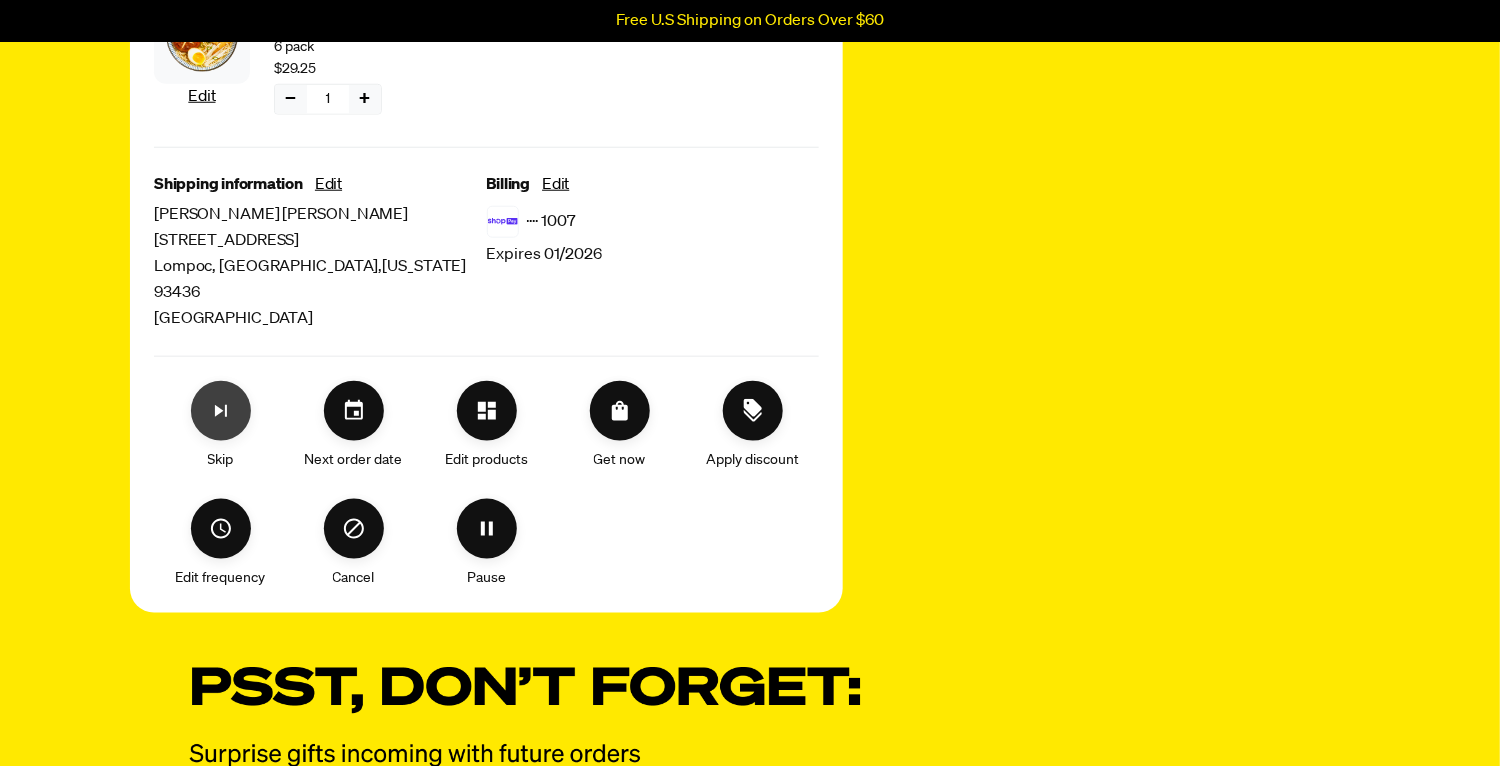 click at bounding box center [221, 411] 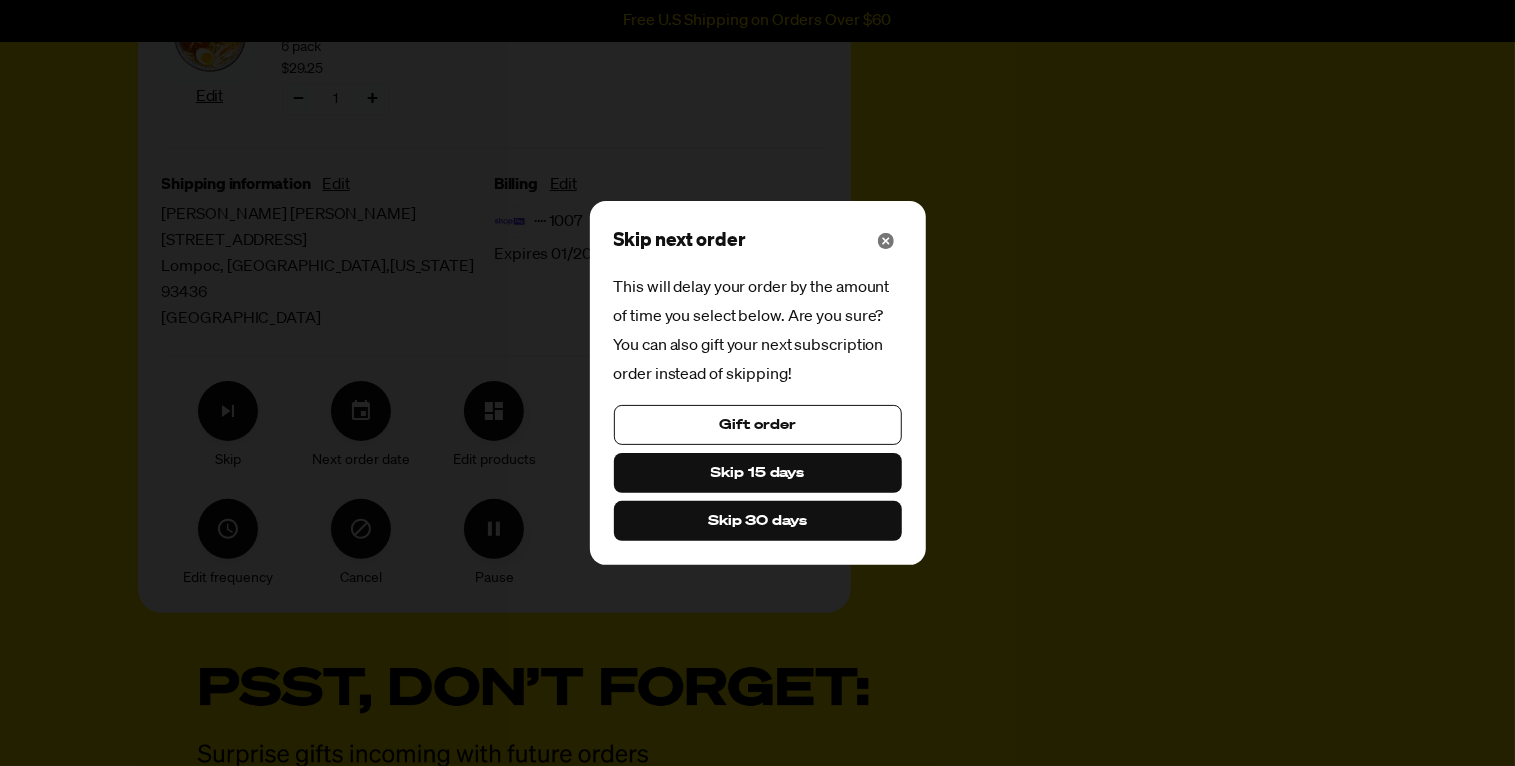 click on "Skip 30 days" at bounding box center [757, 521] 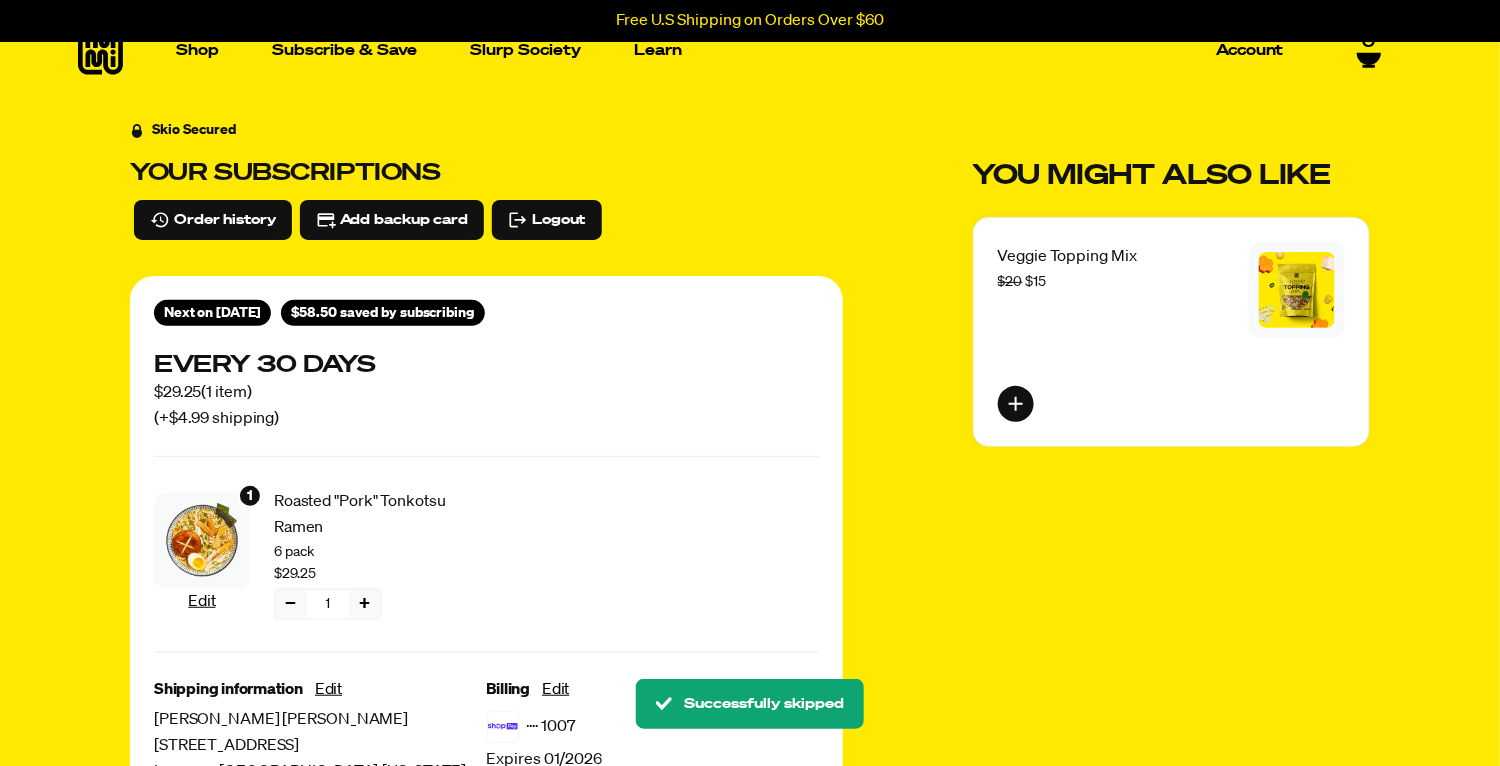 scroll, scrollTop: 0, scrollLeft: 0, axis: both 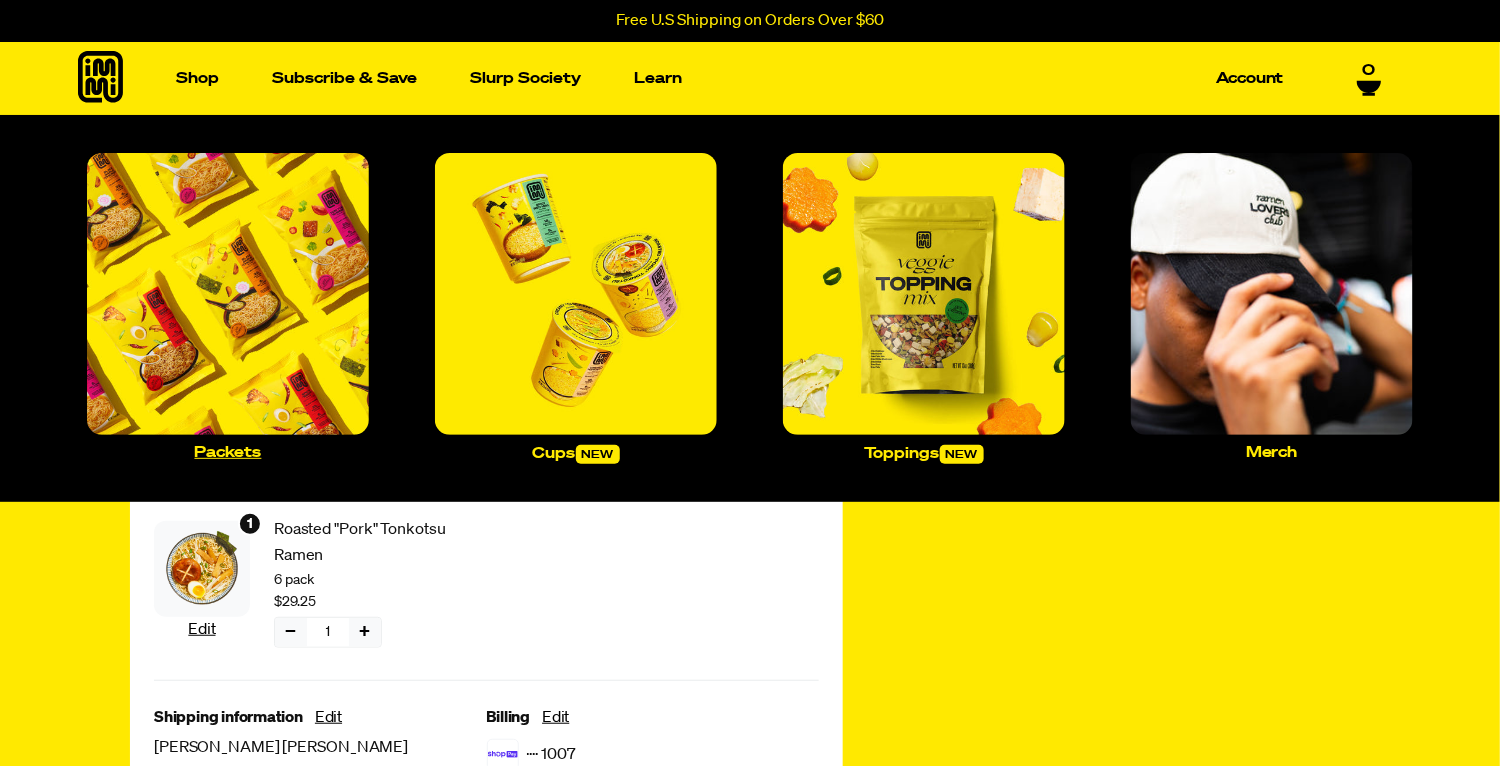 click on "Packets" at bounding box center (228, 306) 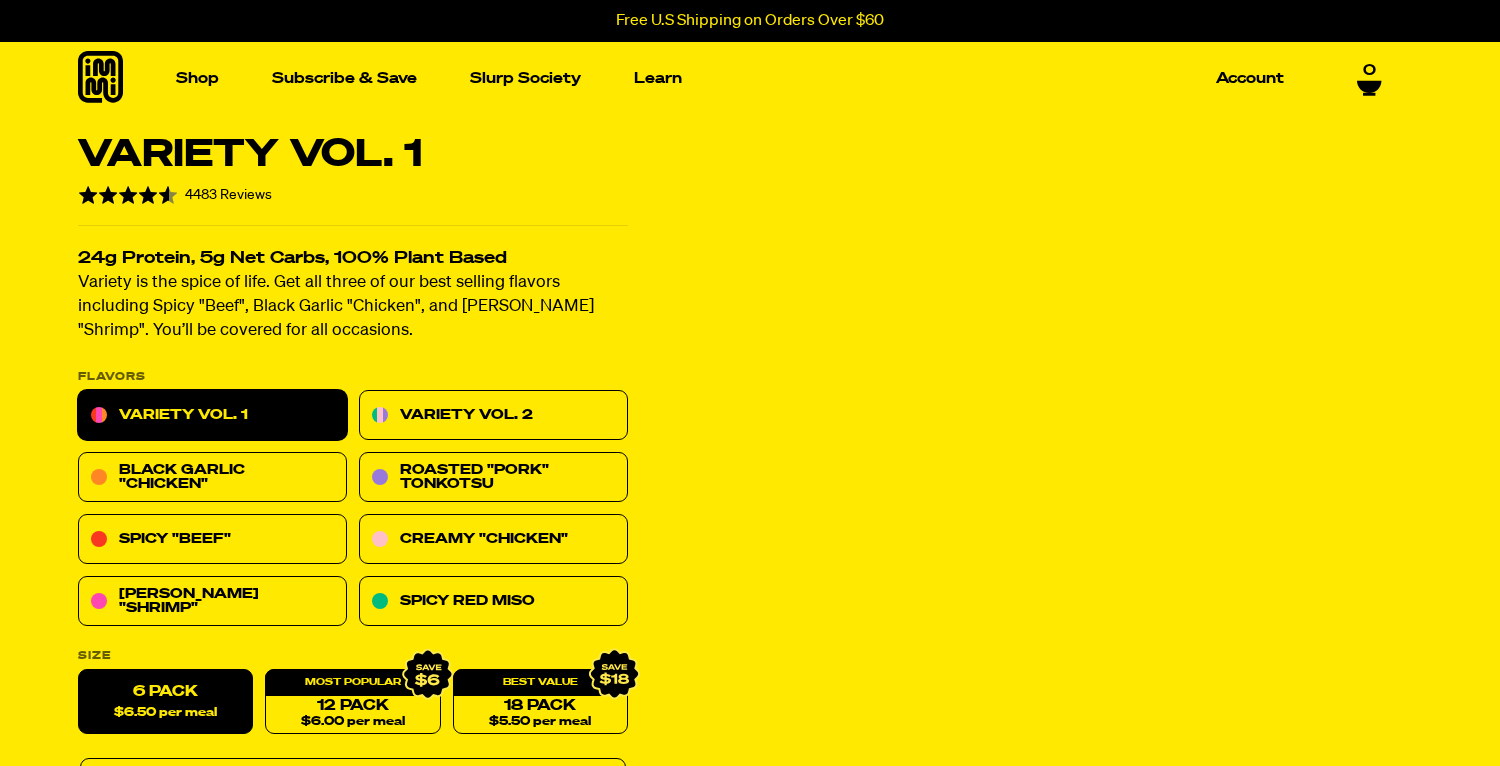 scroll, scrollTop: 0, scrollLeft: 0, axis: both 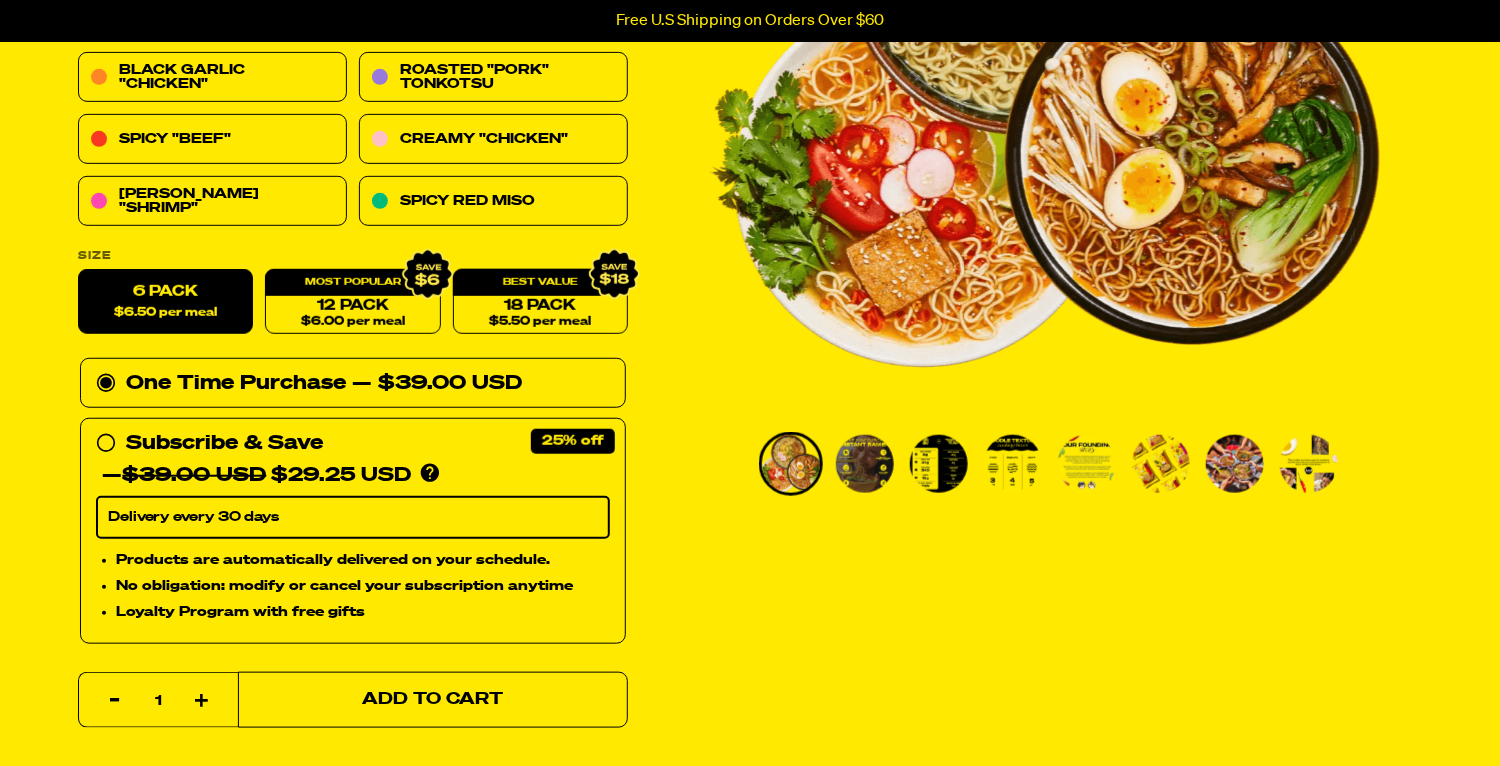 drag, startPoint x: 537, startPoint y: 682, endPoint x: 551, endPoint y: 679, distance: 14.3178215 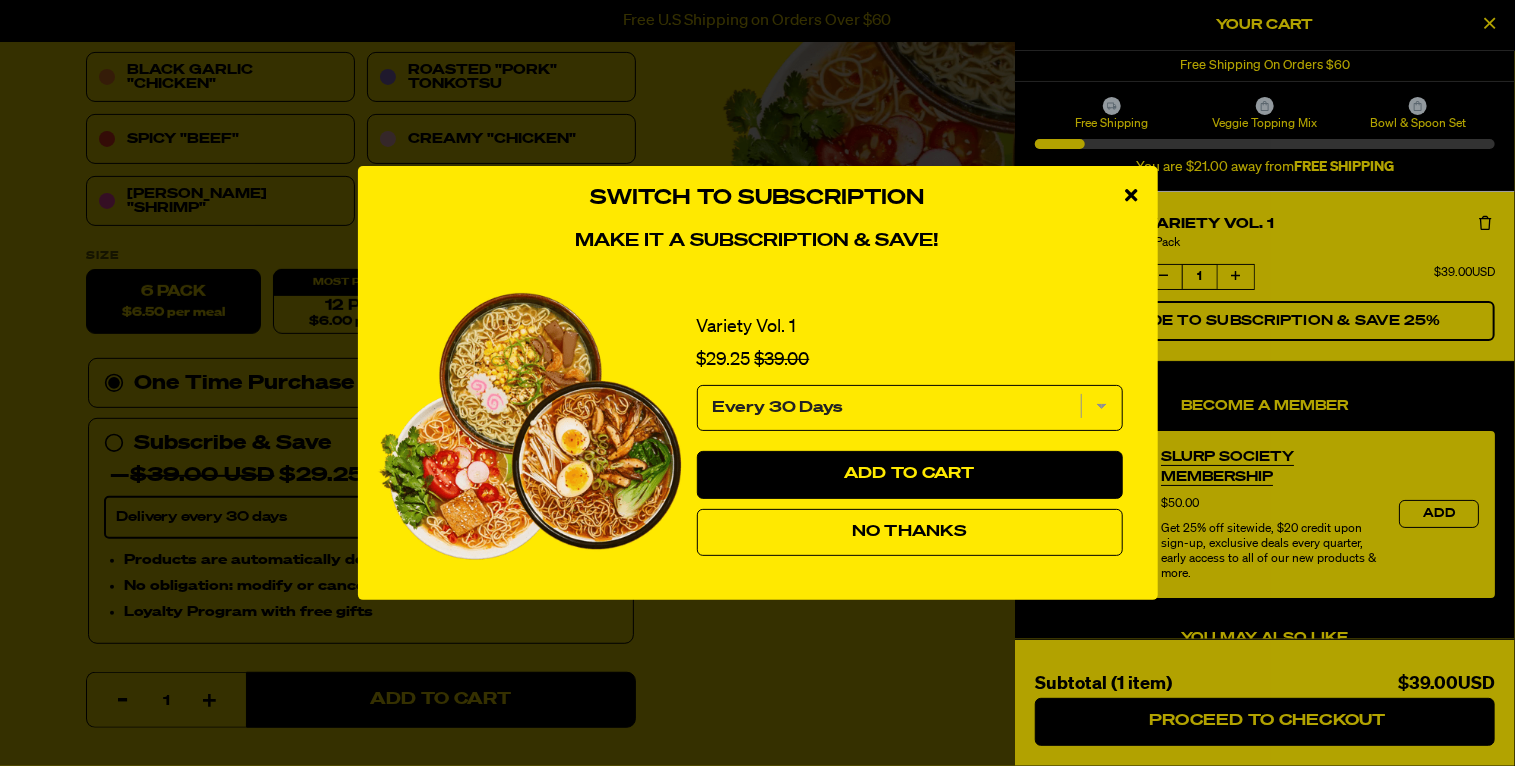 click on "Every 30 Days" at bounding box center [910, 408] 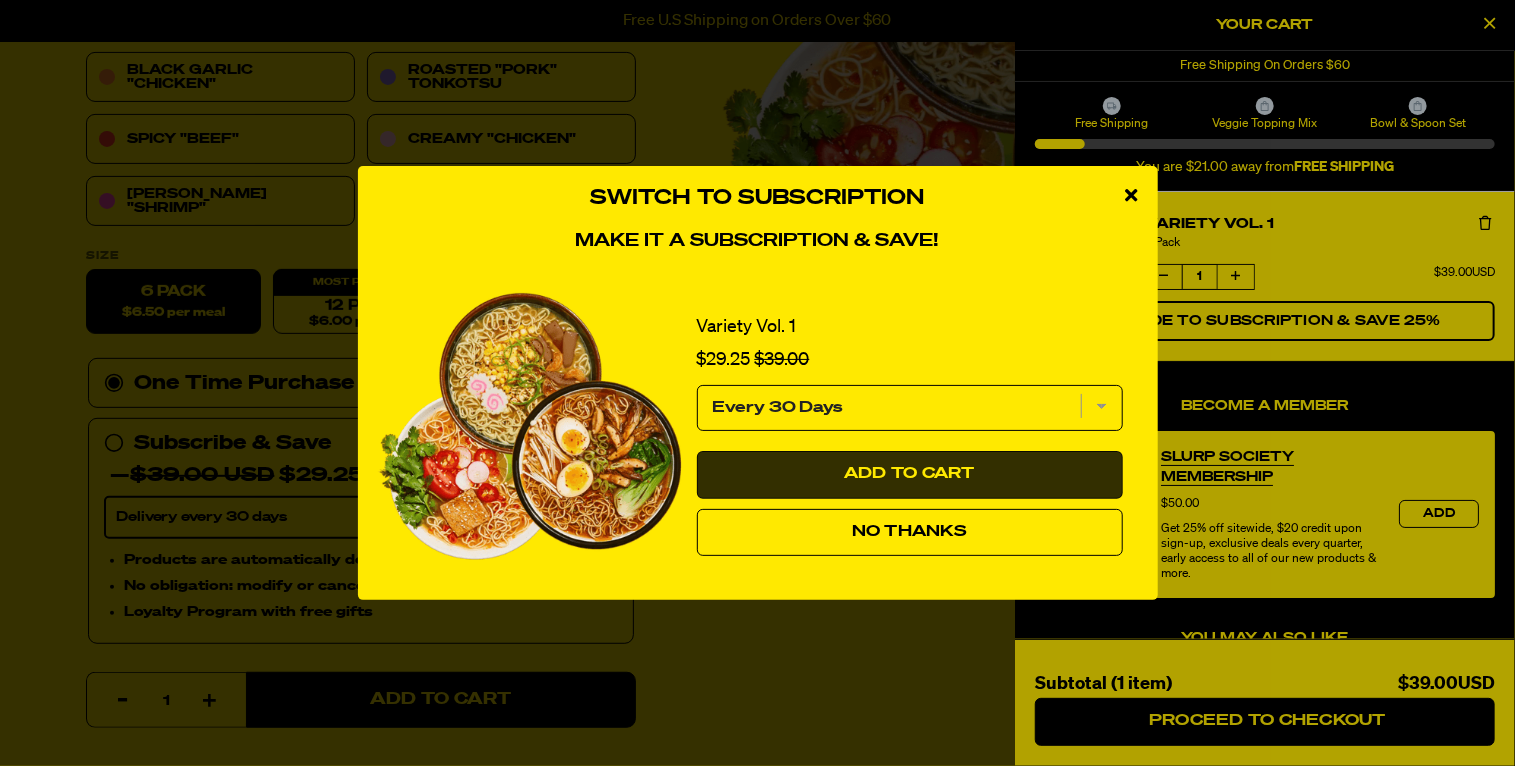 click on "Add to Cart" at bounding box center (910, 475) 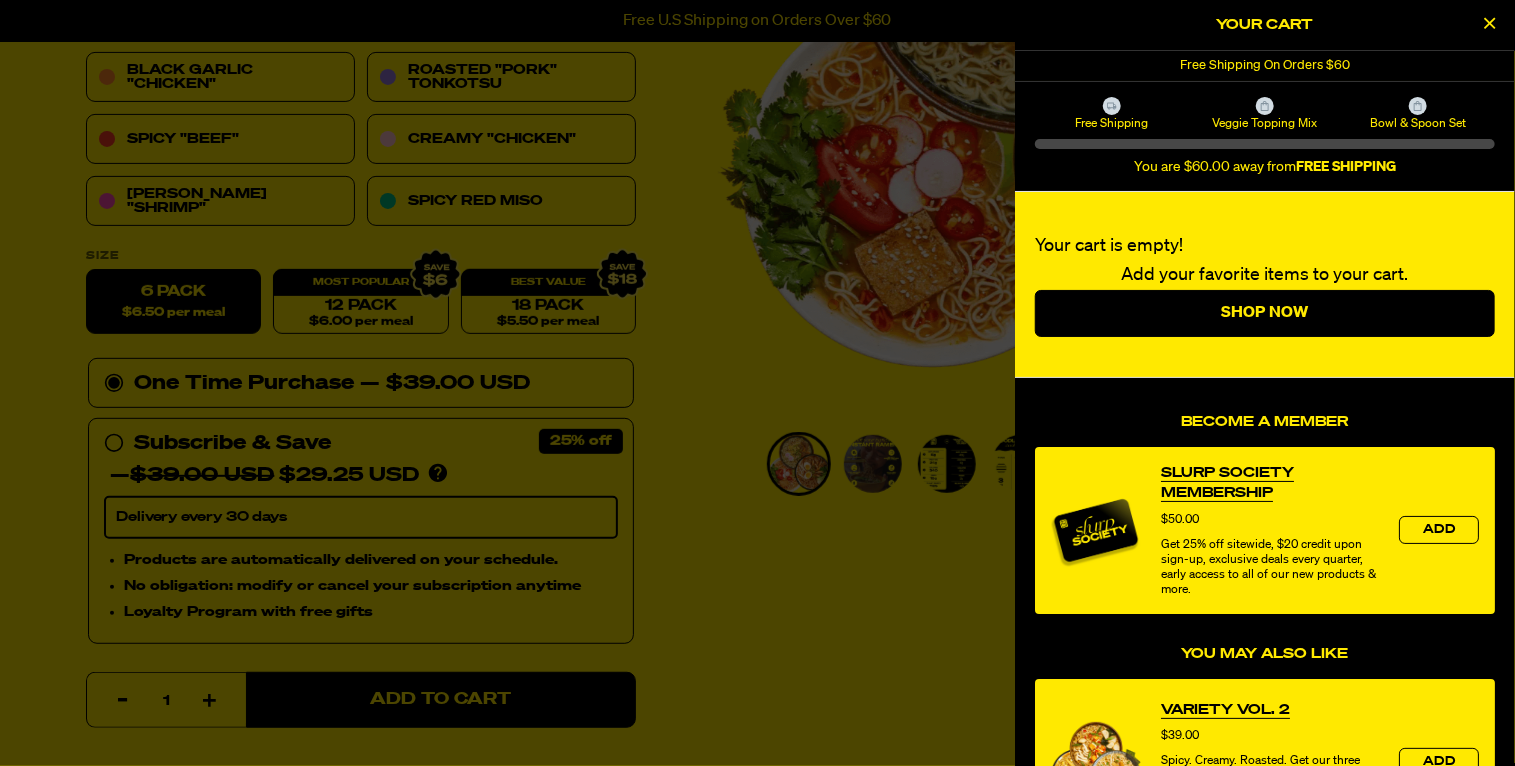 select on "Every 30 Days" 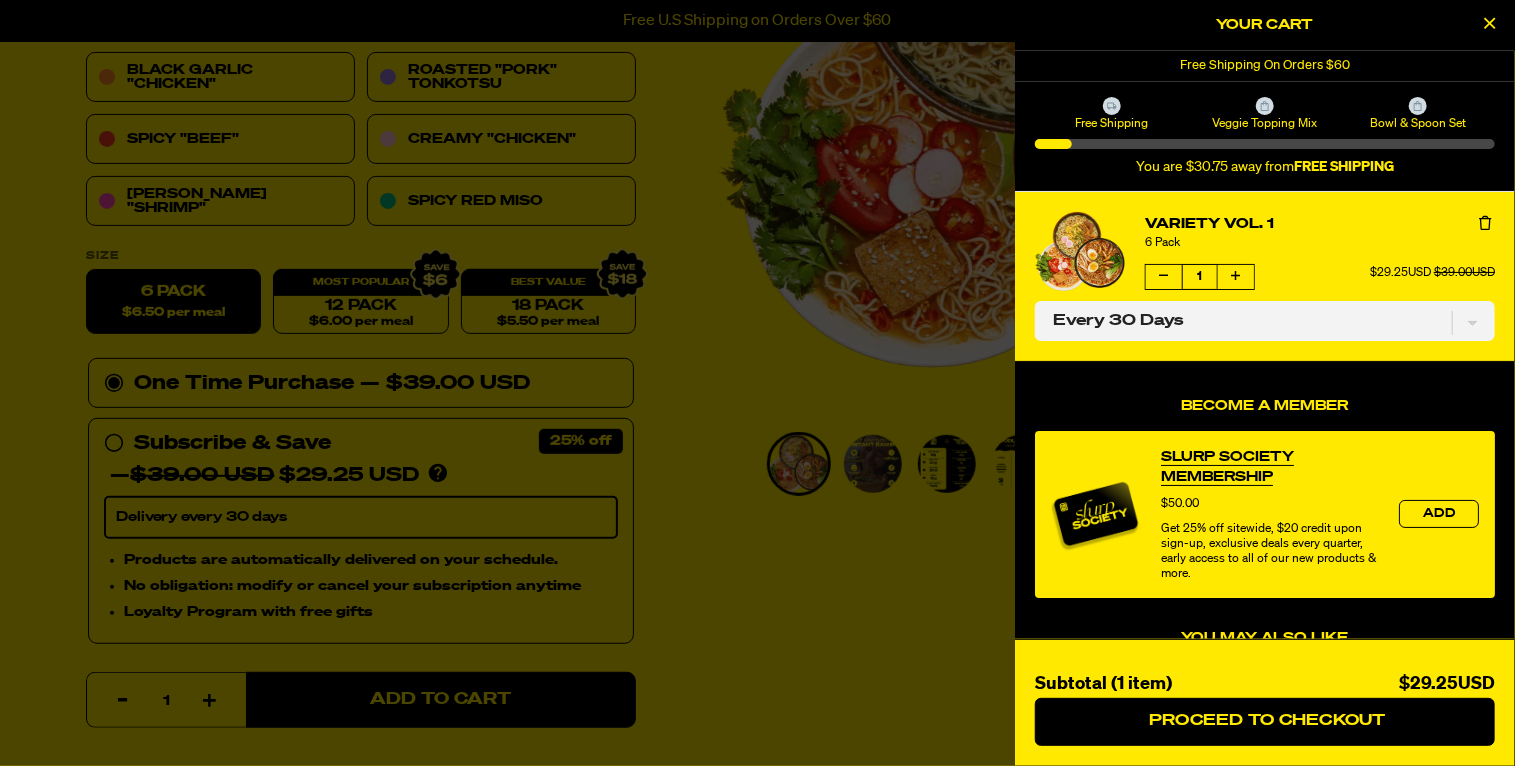click at bounding box center (757, 383) 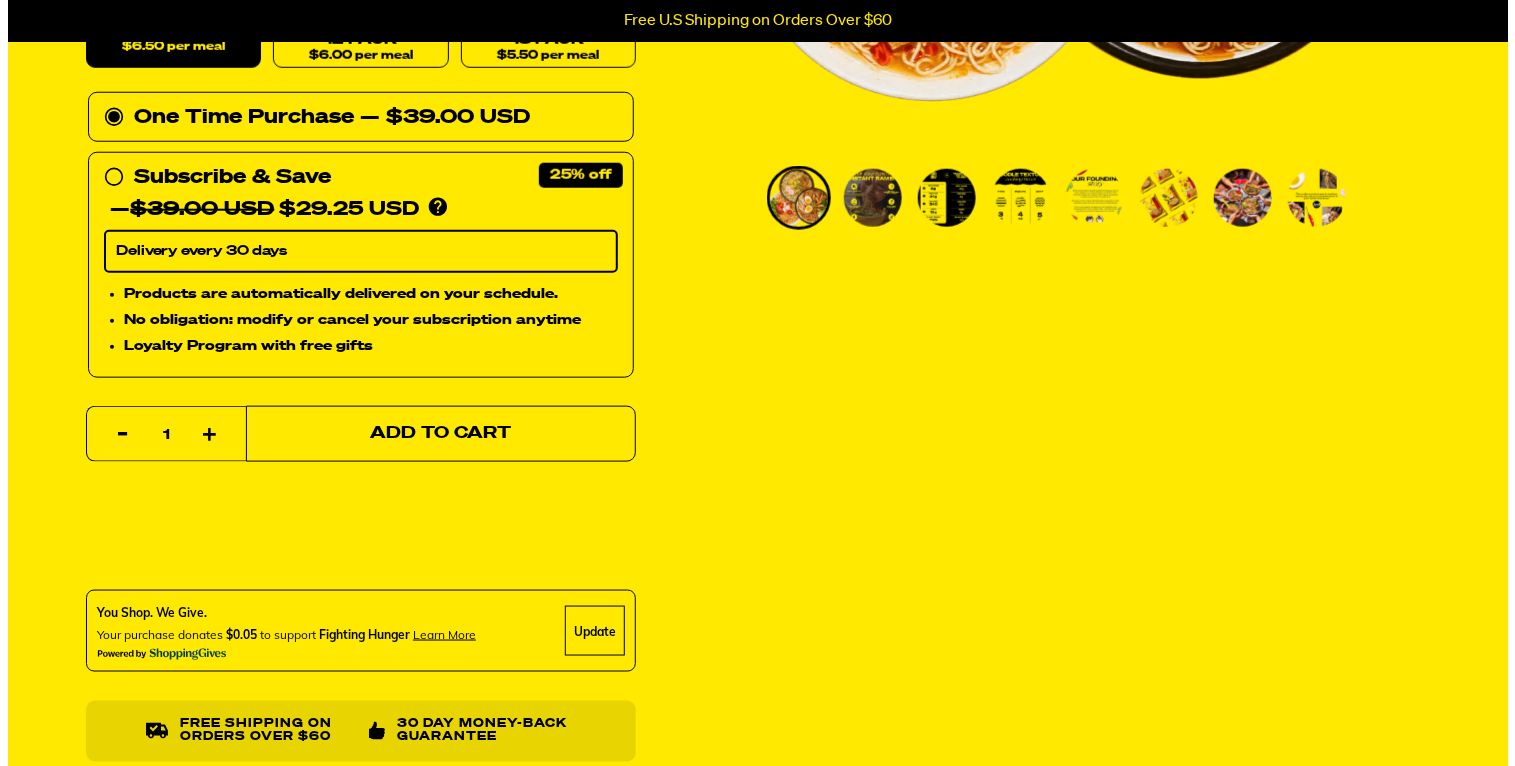scroll, scrollTop: 666, scrollLeft: 0, axis: vertical 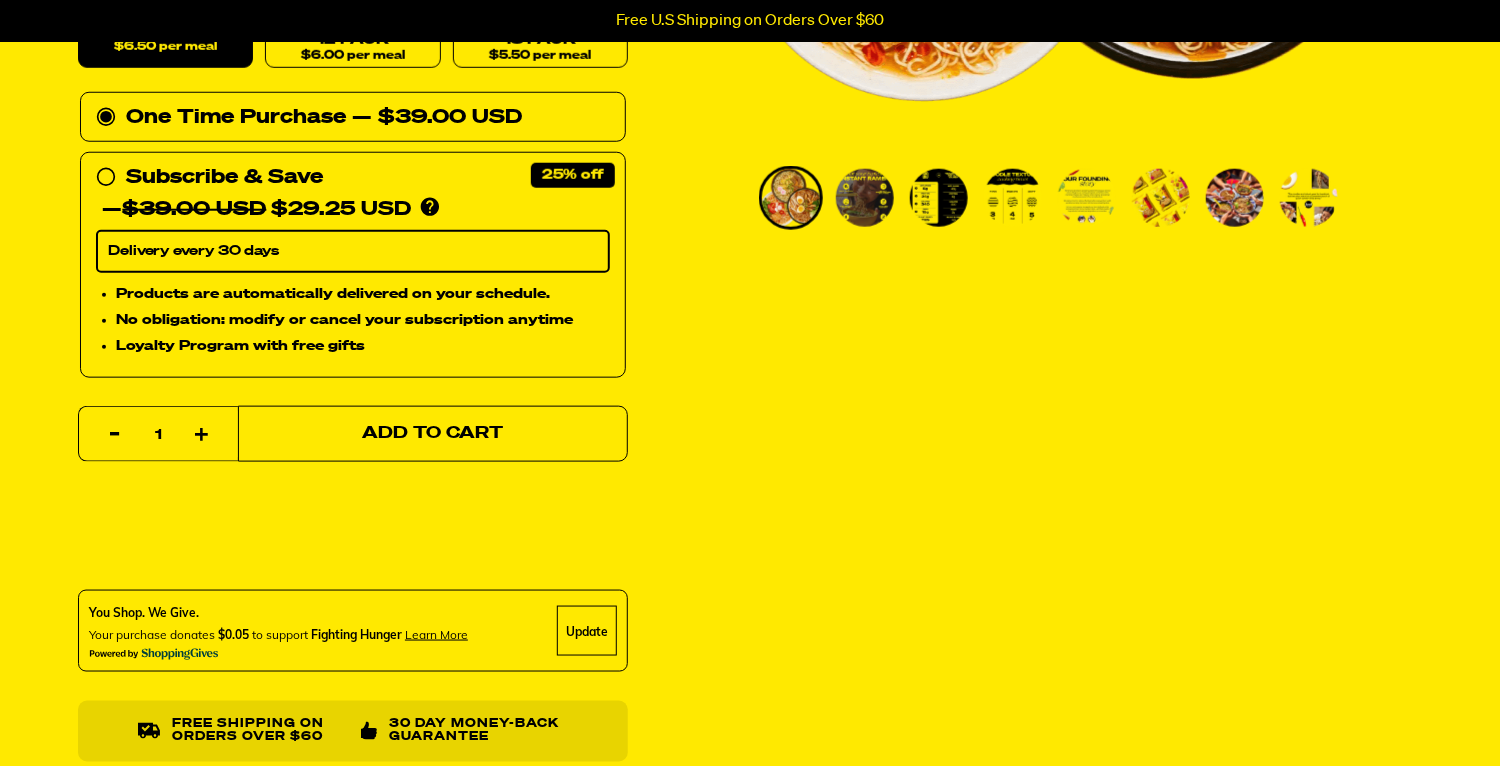 click on "Add to Cart" at bounding box center [433, 434] 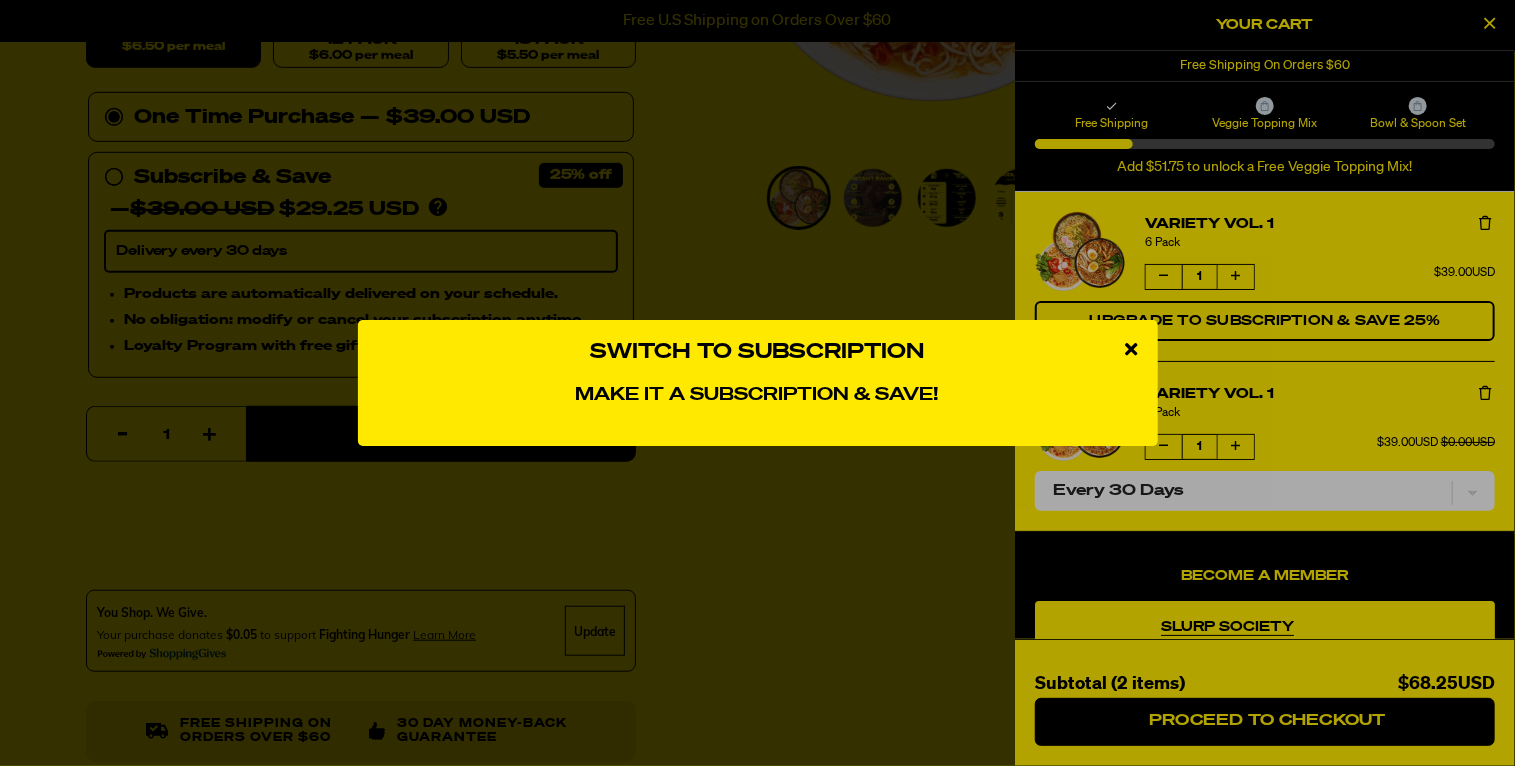 click on "Switch to Subscription   Make it a  subscription & save!       Variety Vol. 1       Sale price   $29.25   Original price   $39.00         Every 30 Days   Add to Cart   No Thanks
Powered by Rebuy" at bounding box center [758, 383] 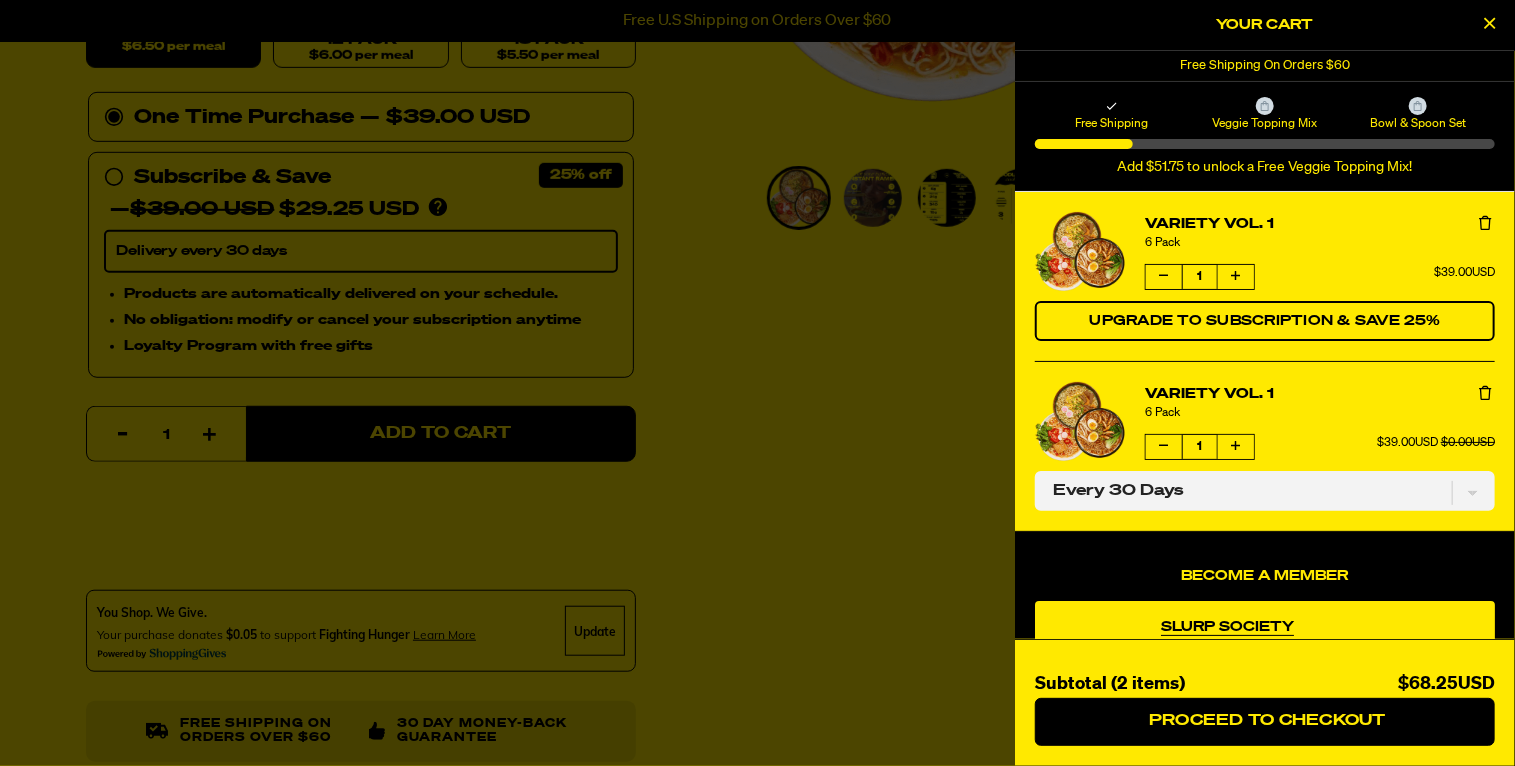 click at bounding box center (1164, 277) 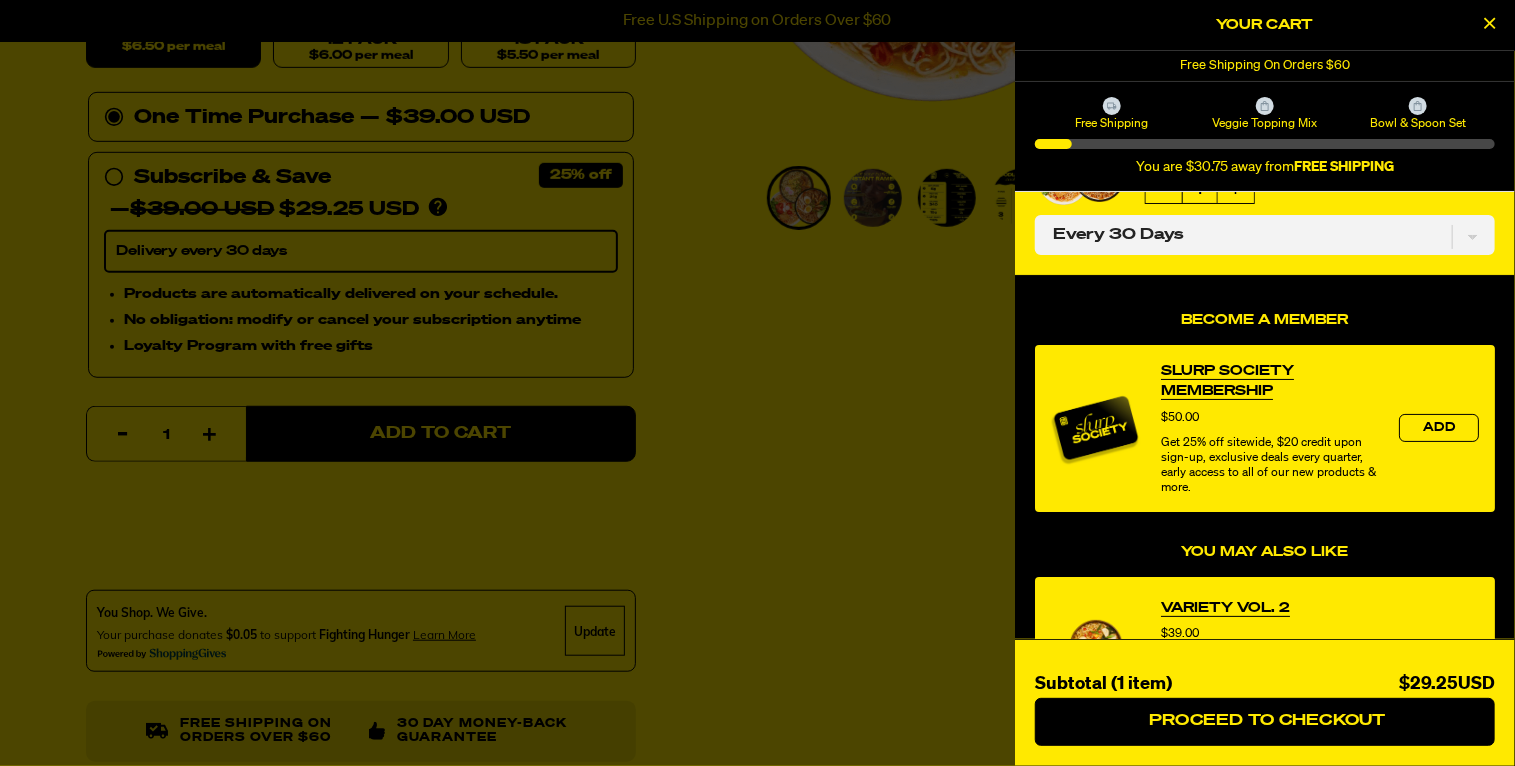 scroll, scrollTop: 333, scrollLeft: 0, axis: vertical 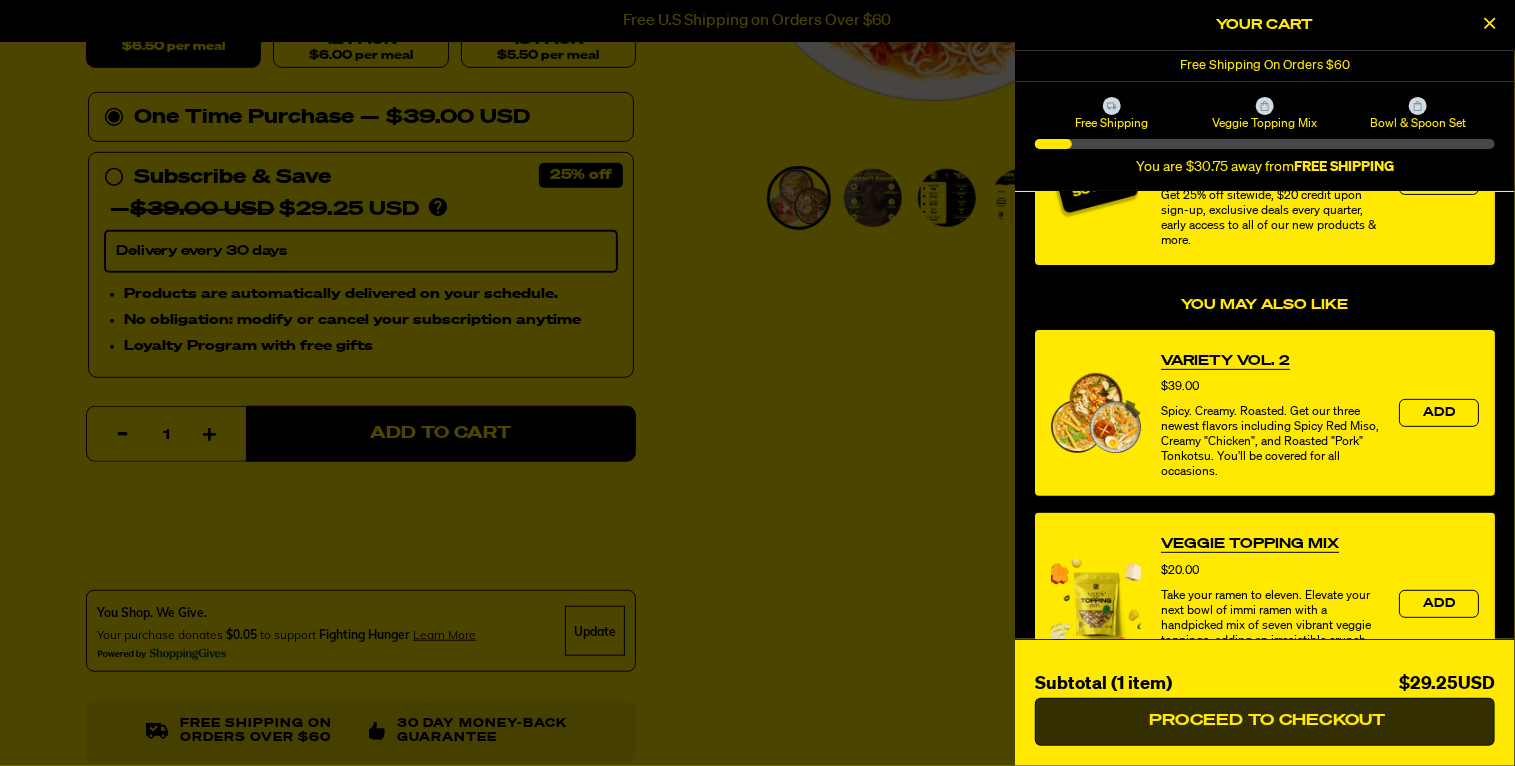 click on "Proceed to Checkout" at bounding box center (1265, 721) 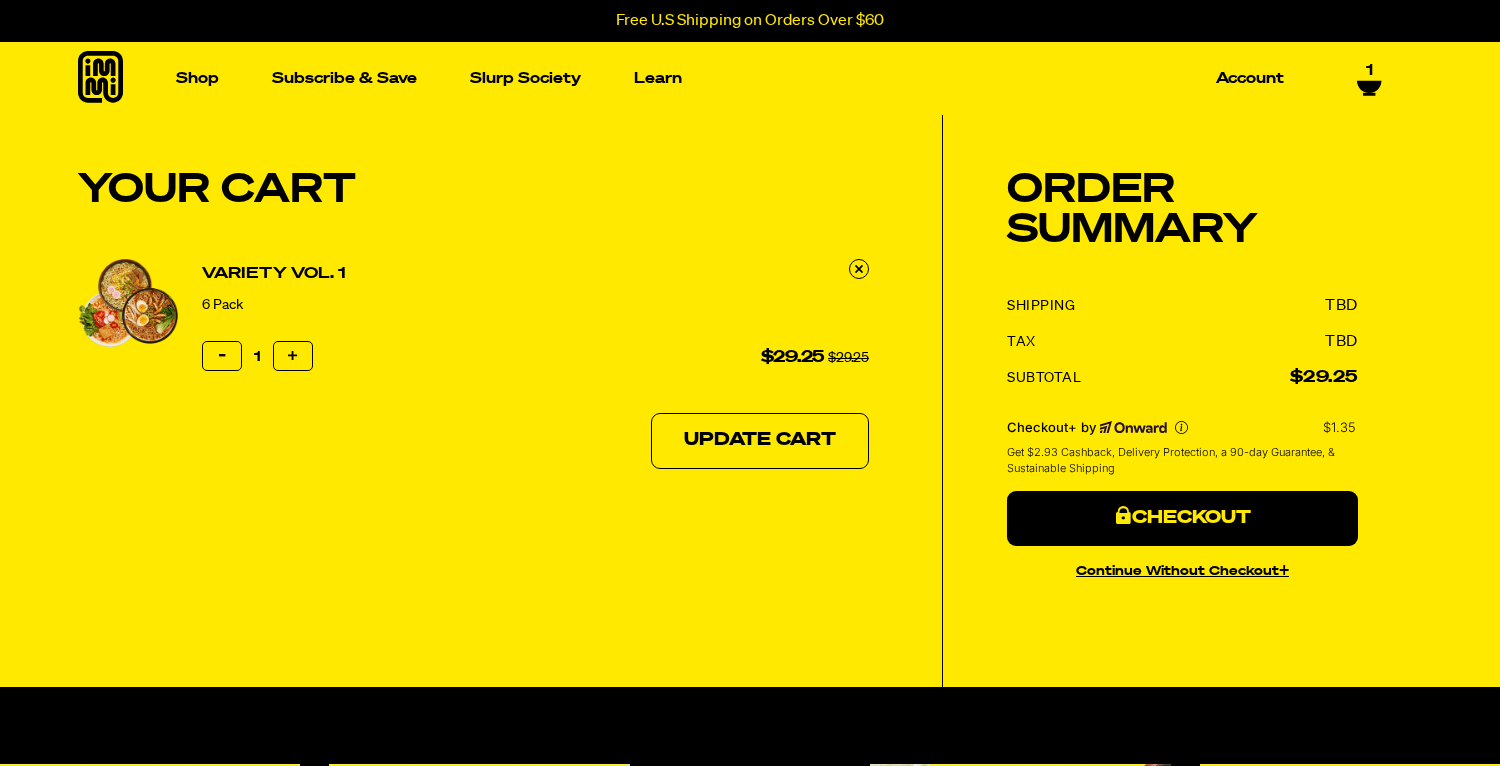 scroll, scrollTop: 0, scrollLeft: 0, axis: both 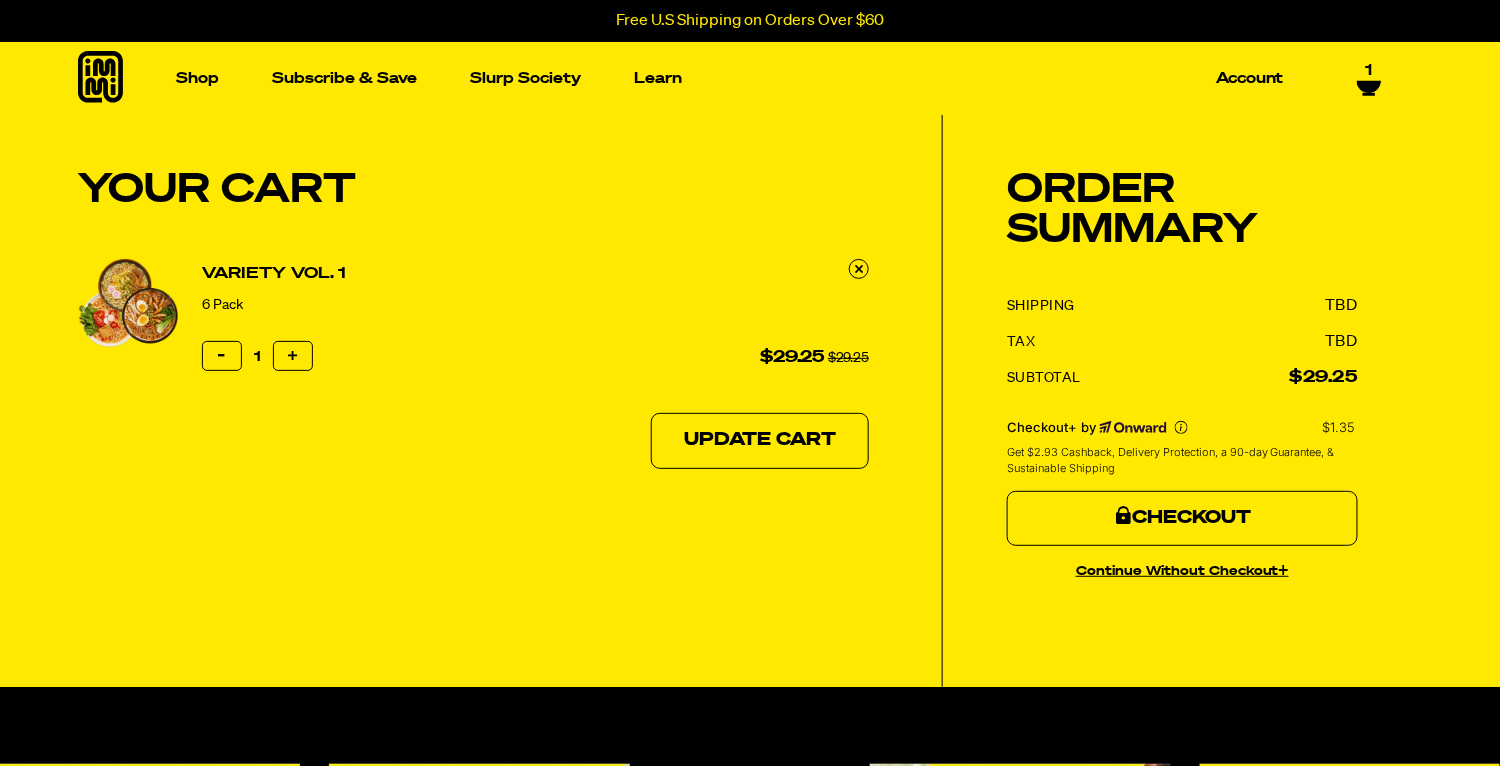 click on "Checkout" at bounding box center (1182, 519) 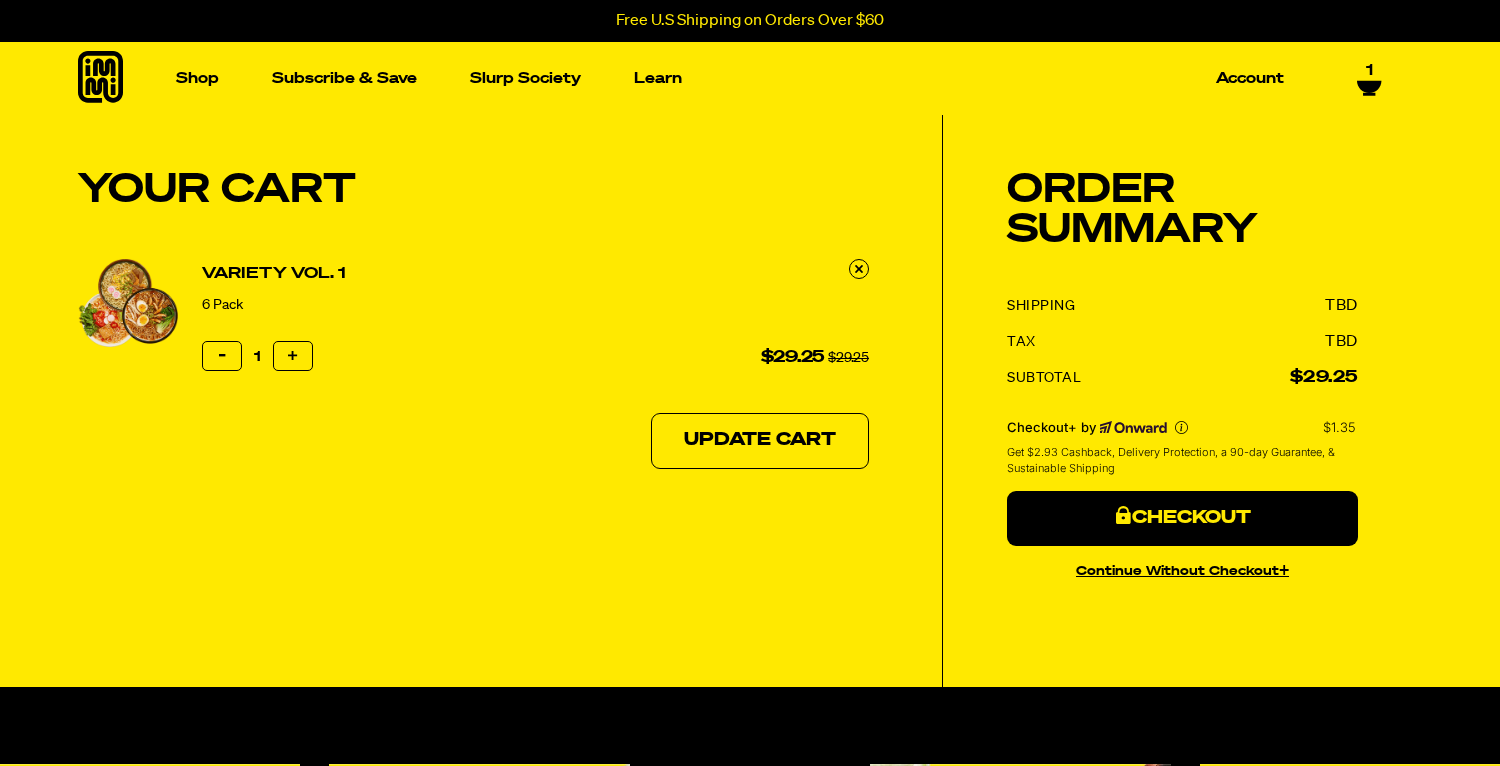 scroll, scrollTop: 0, scrollLeft: 0, axis: both 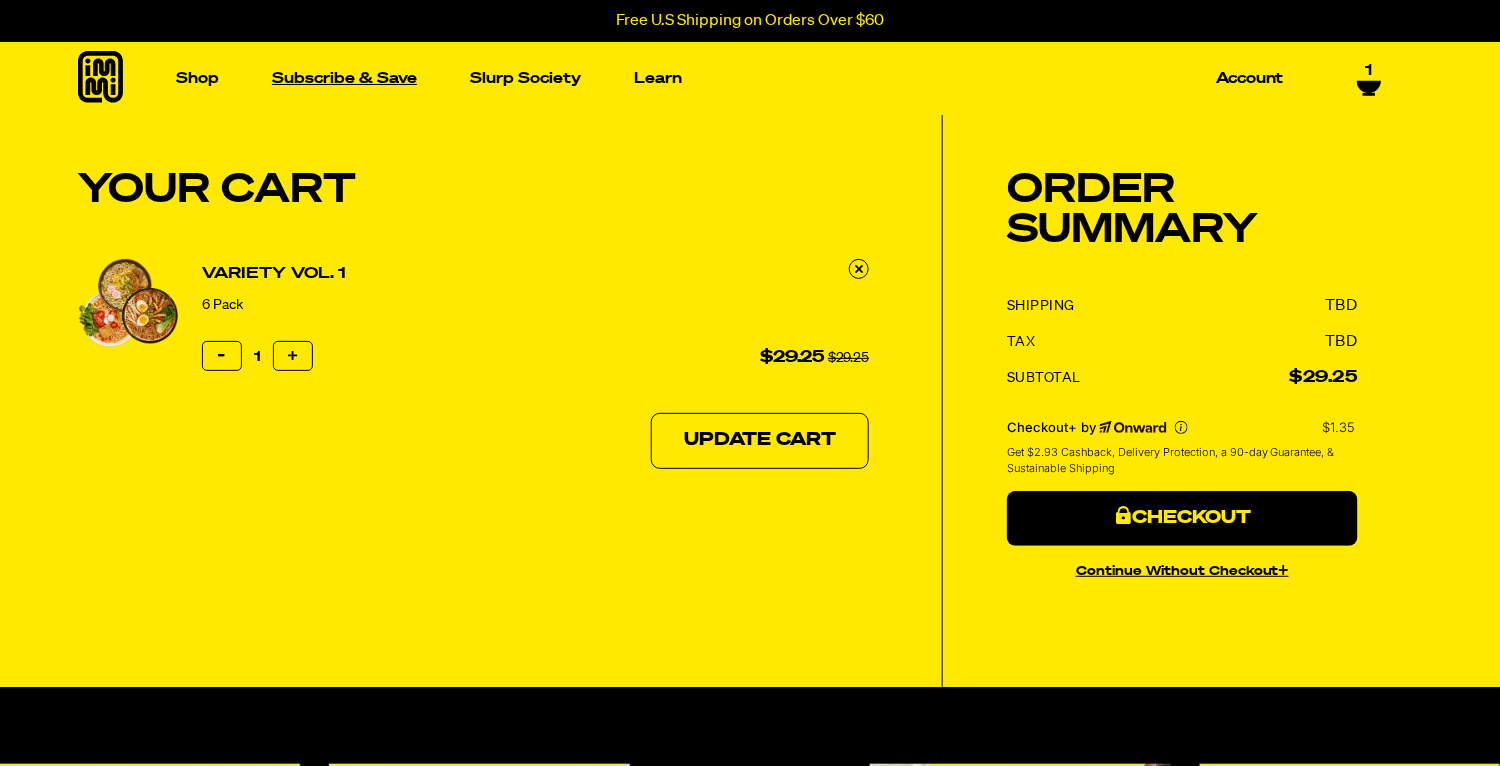 drag, startPoint x: 321, startPoint y: 74, endPoint x: 337, endPoint y: 84, distance: 18.867962 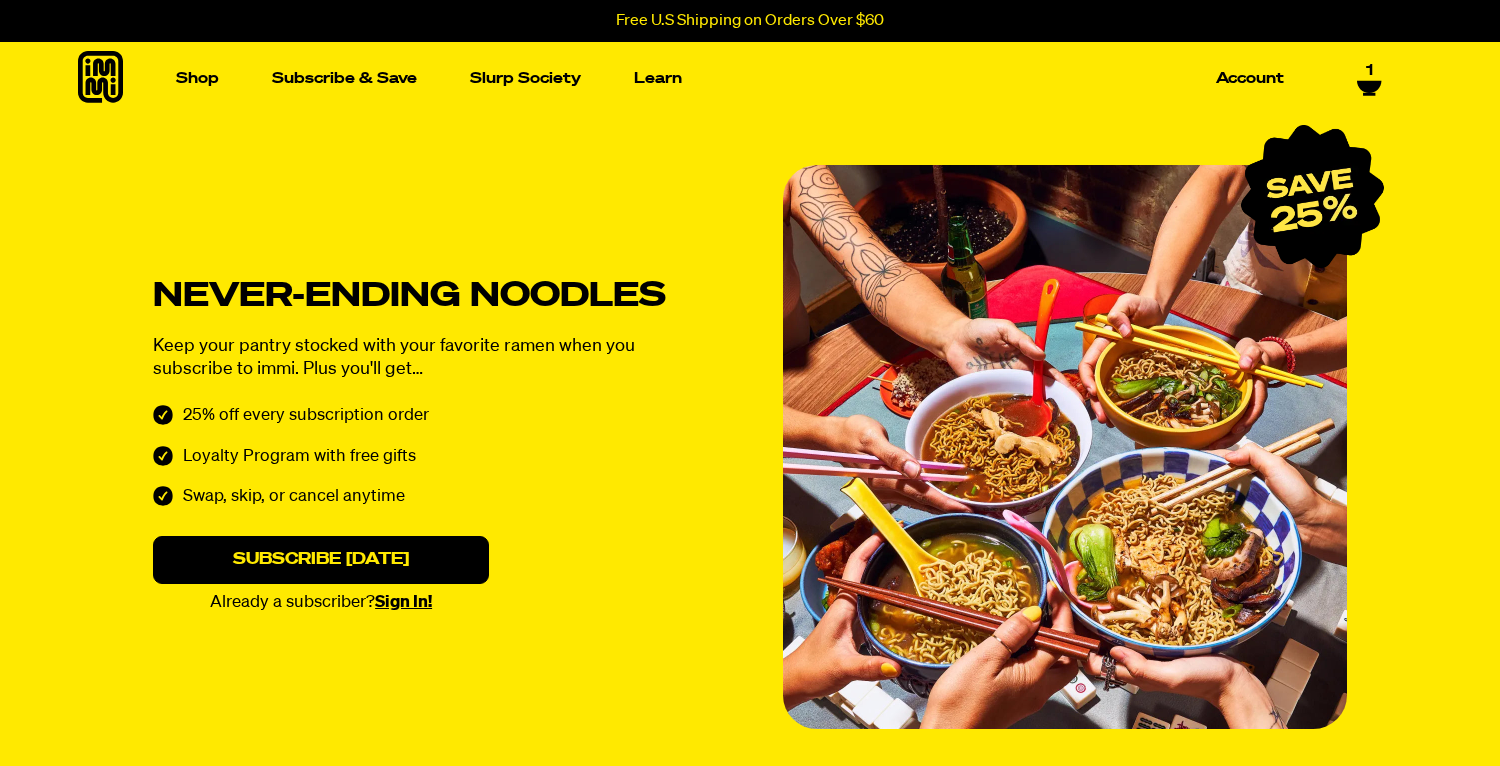 select on "Every 30 Days" 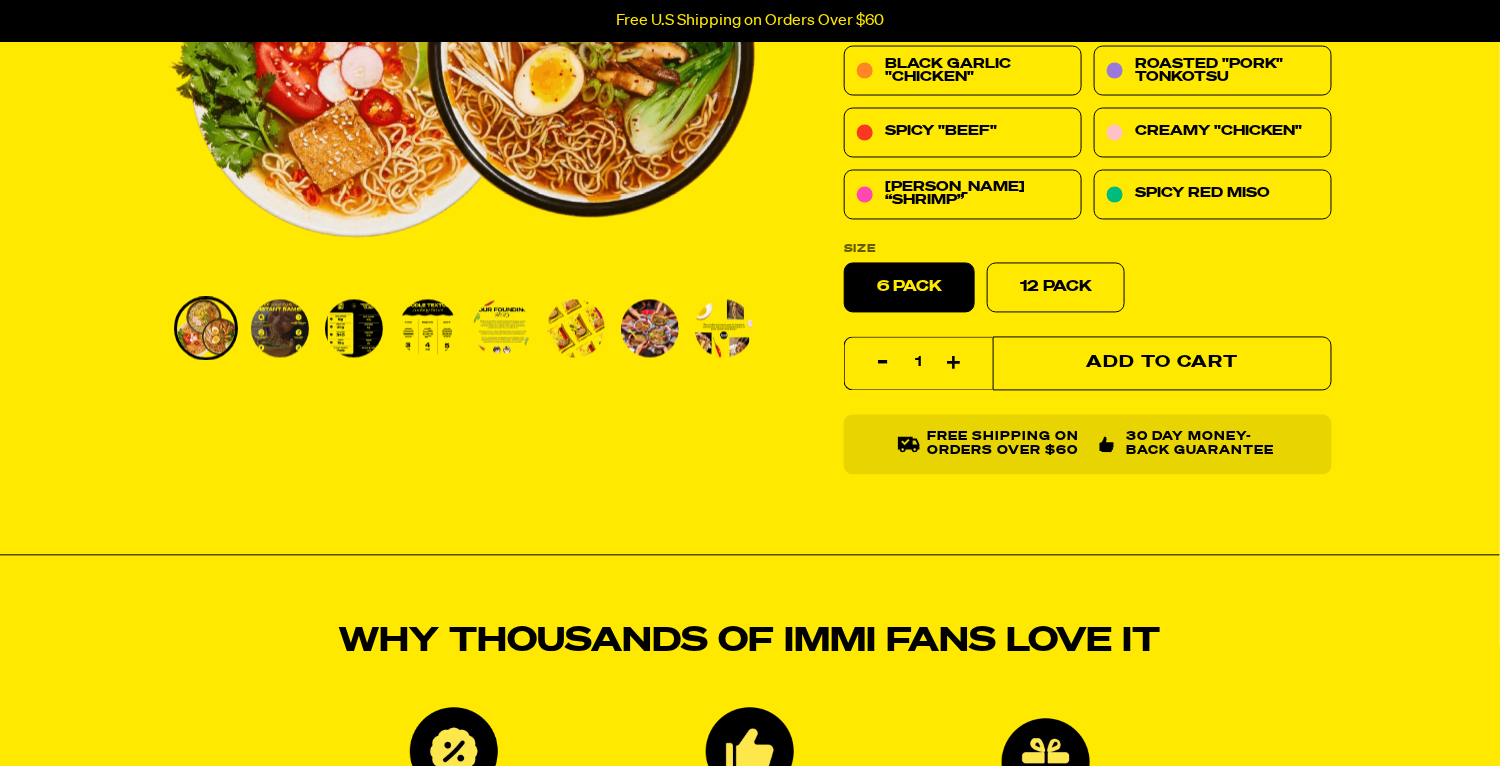 scroll, scrollTop: 0, scrollLeft: 0, axis: both 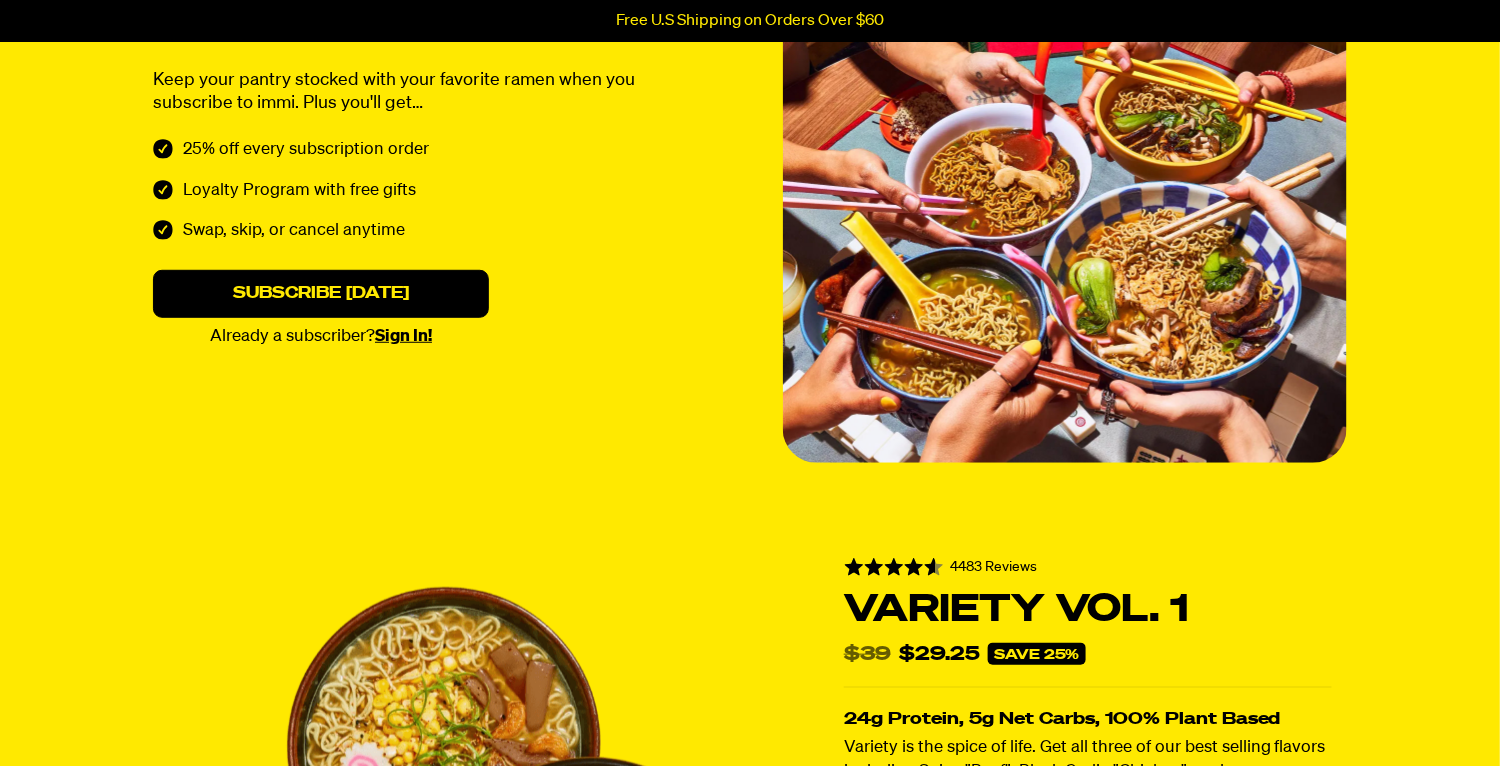 click on "Subscribe [DATE]
Already a subscriber?  Sign In!" at bounding box center (321, 307) 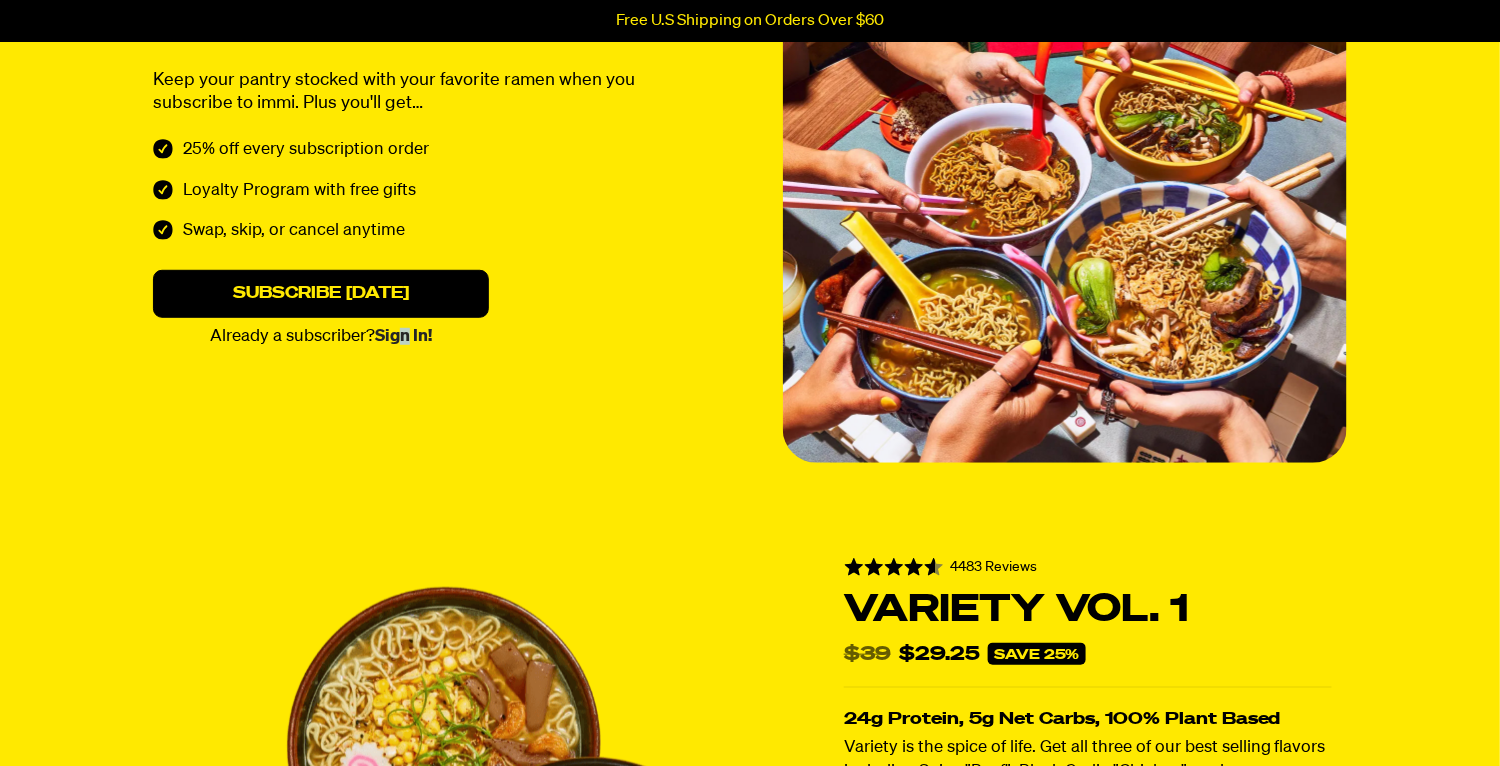 click on "Subscribe [DATE]
Already a subscriber?  Sign In!" at bounding box center (321, 307) 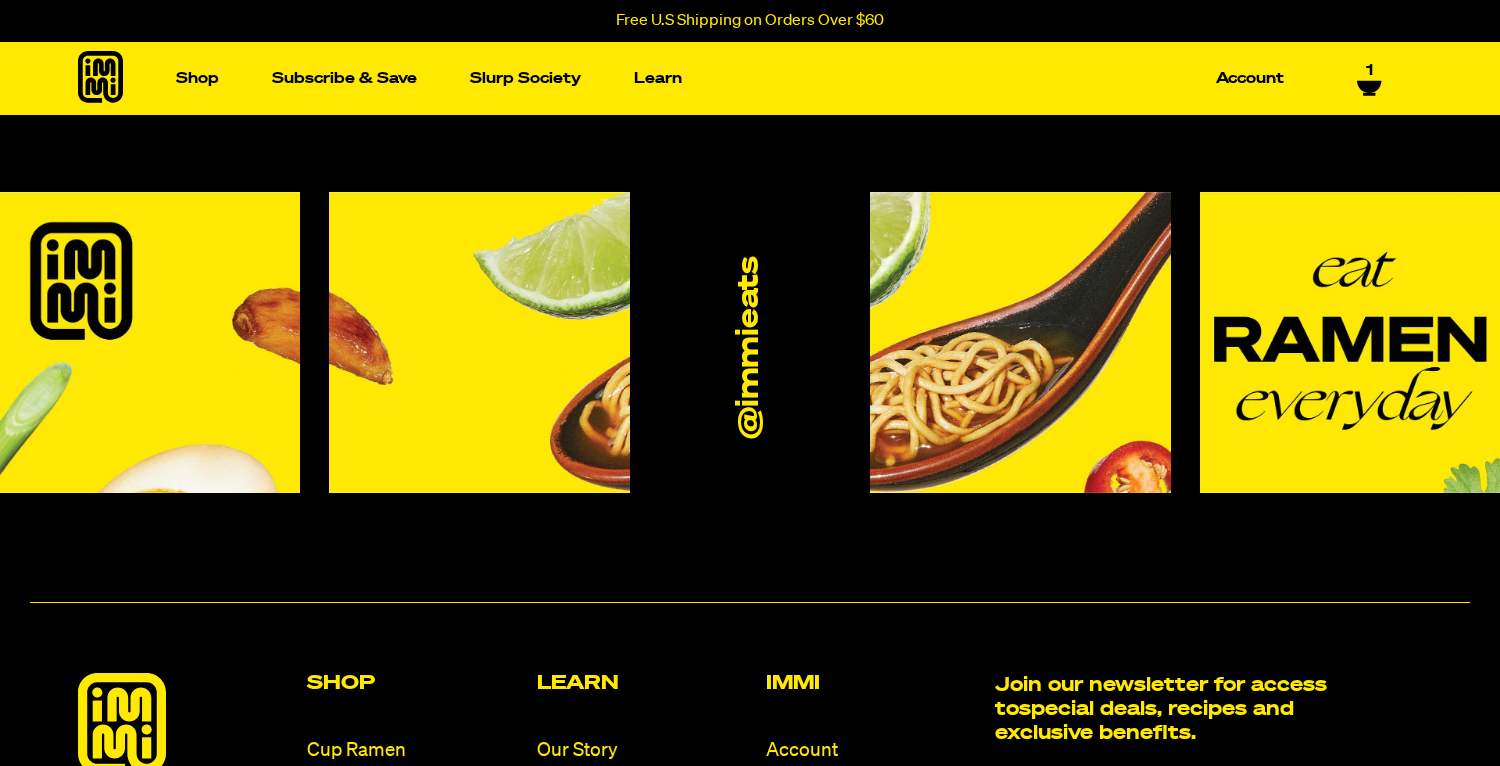 select on "Every 30 Days" 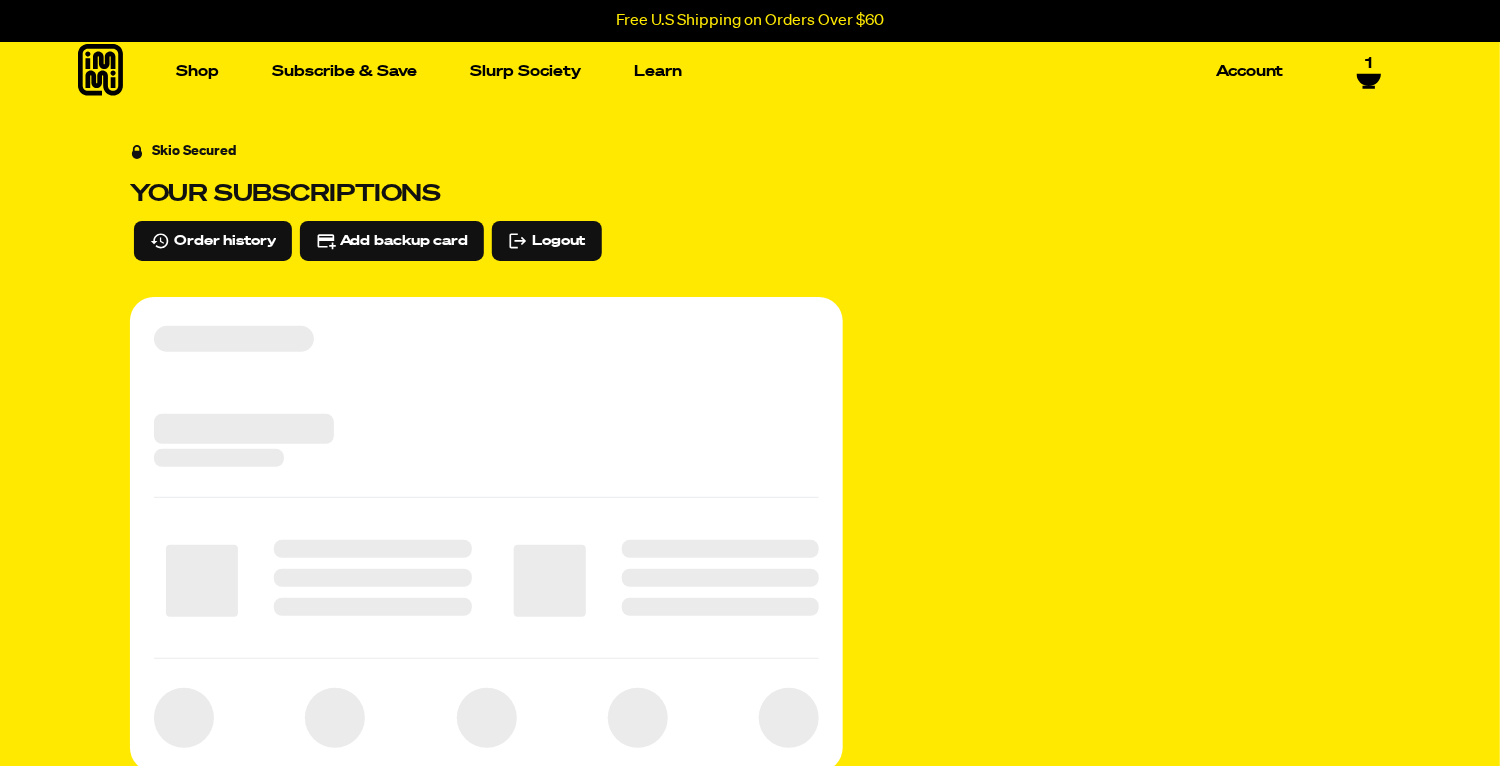 scroll, scrollTop: 0, scrollLeft: 0, axis: both 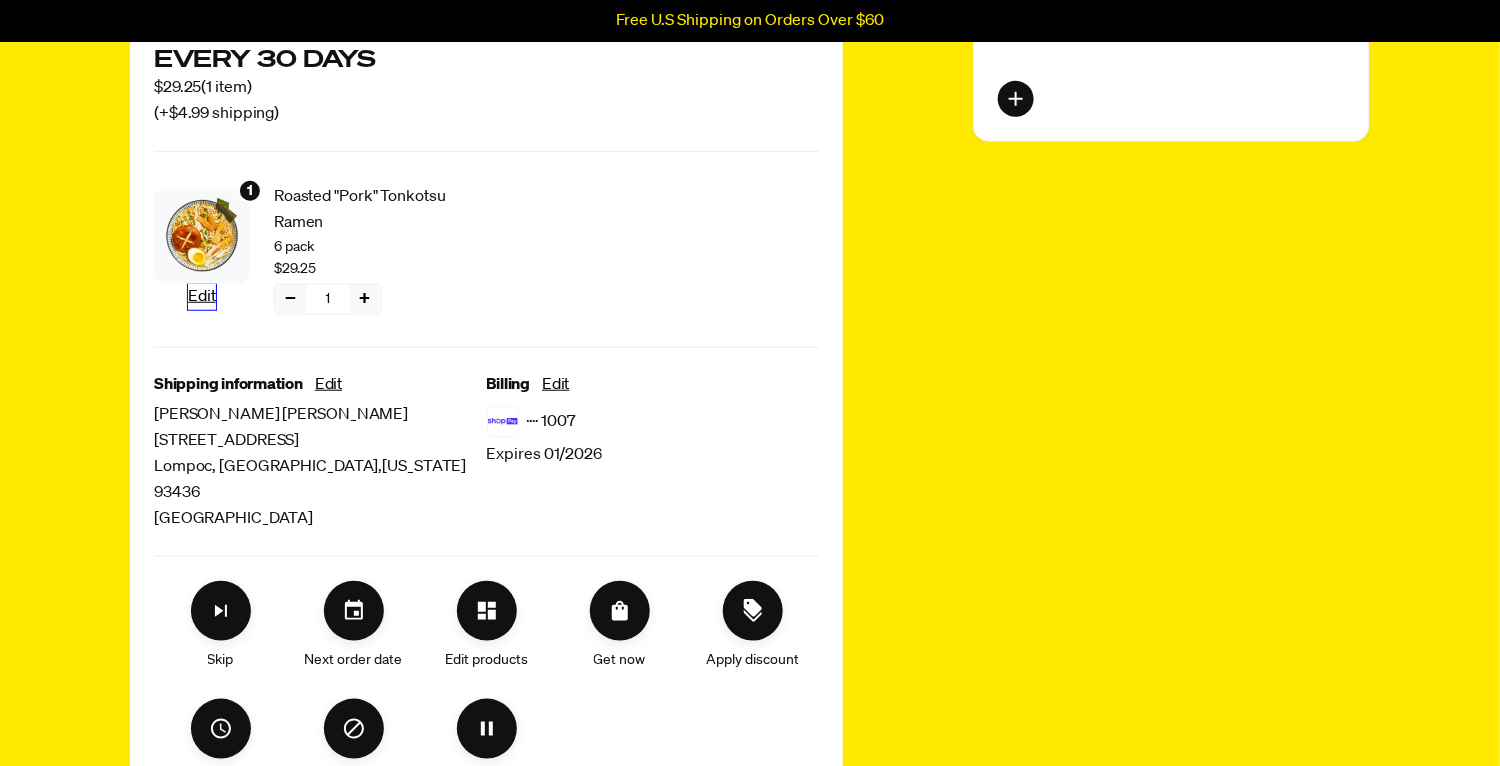 click on "Edit" at bounding box center (201, 297) 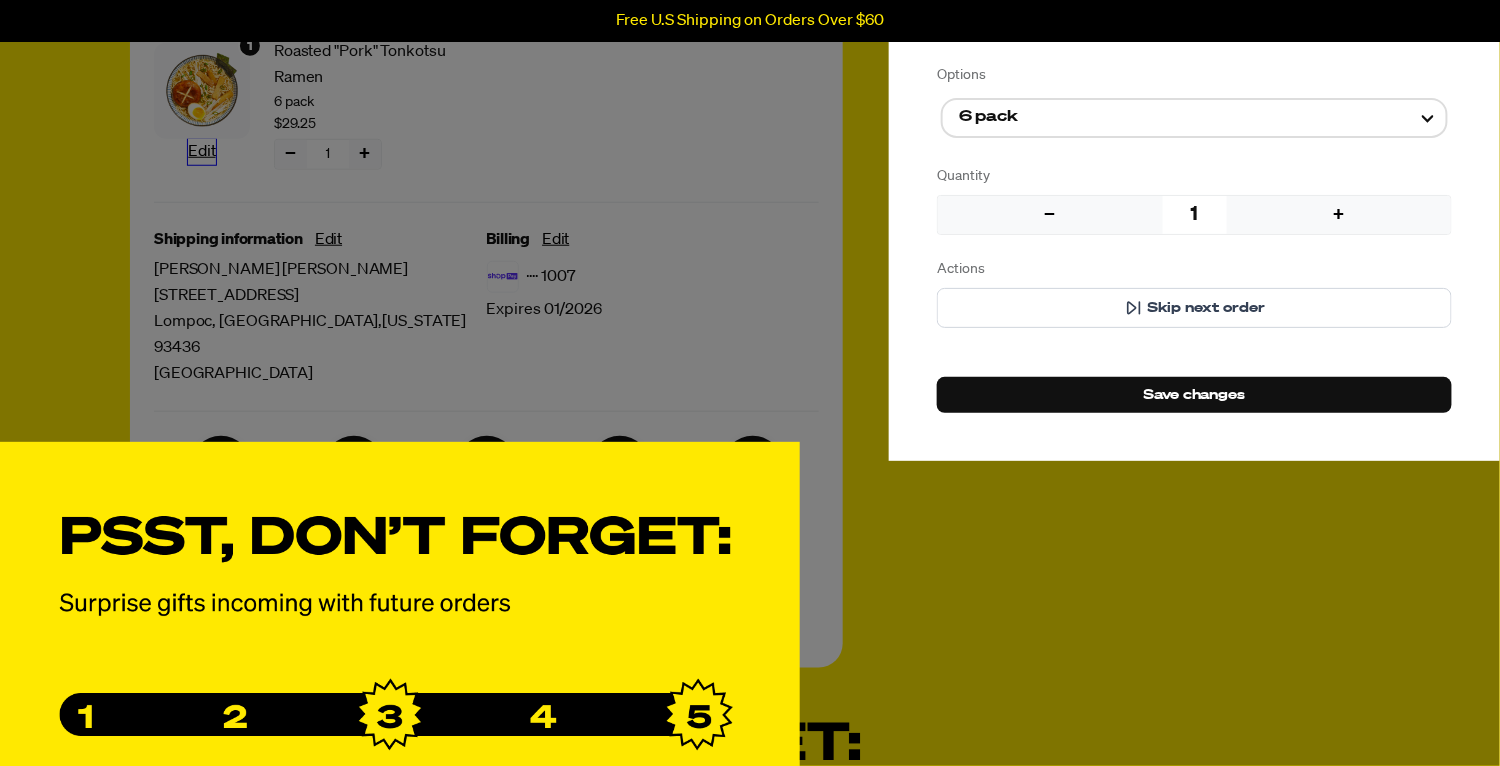 scroll, scrollTop: 733, scrollLeft: 0, axis: vertical 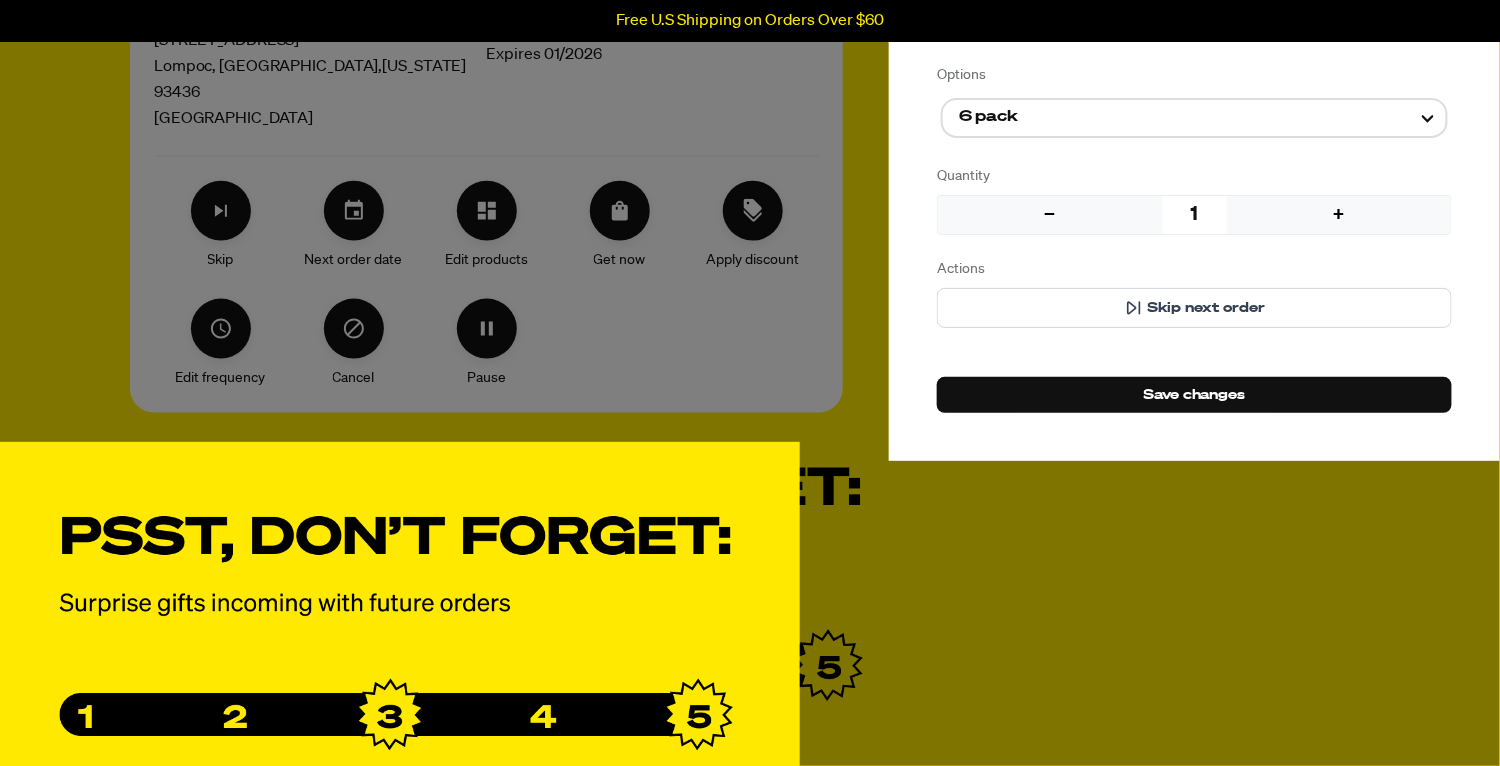 click on "Manage product(s) Roasted "Pork" Tonkotsu Ramen $29.25 Options 6 pack Quantity − 1 + Actions    Skip next order Save changes" at bounding box center [750, 383] 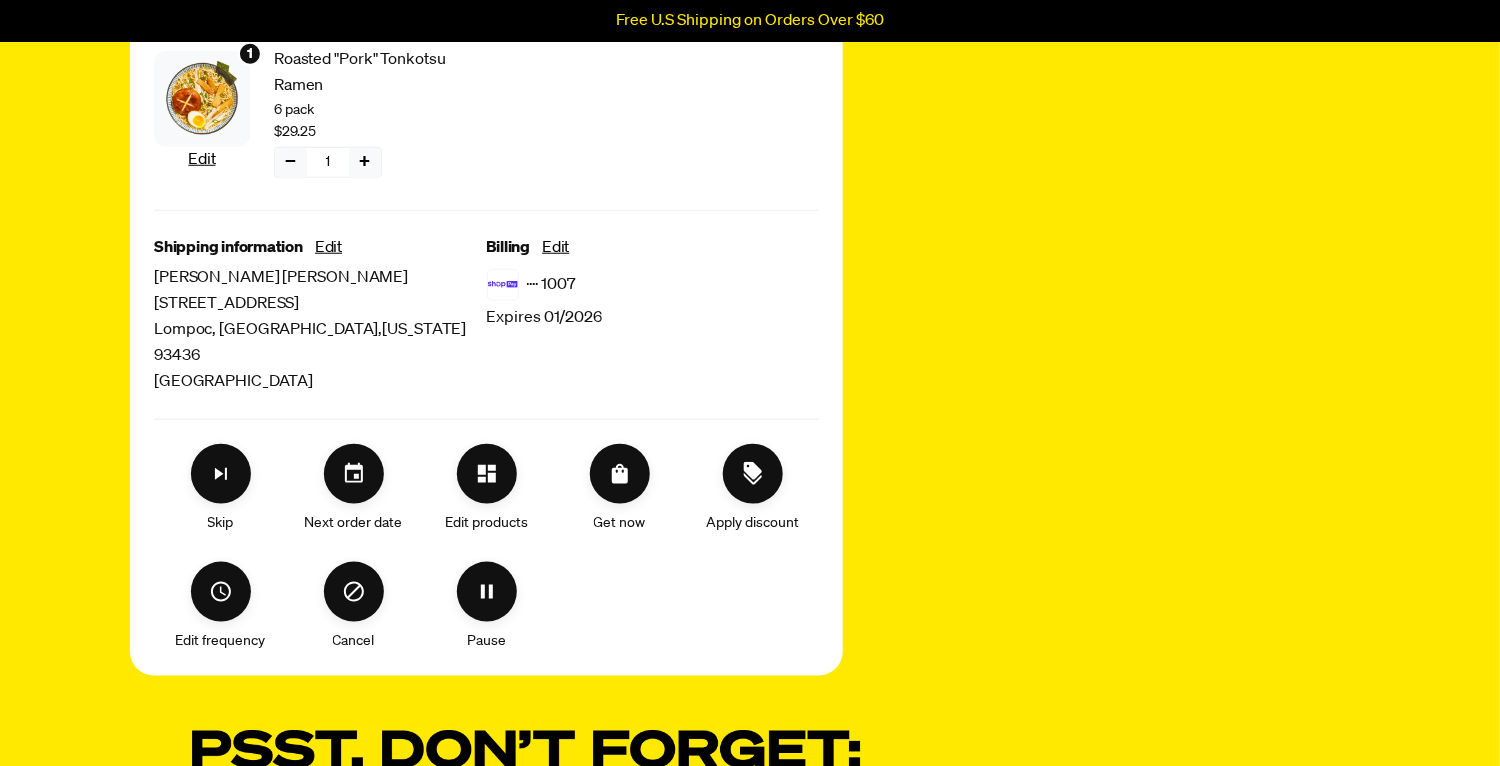 scroll, scrollTop: 333, scrollLeft: 0, axis: vertical 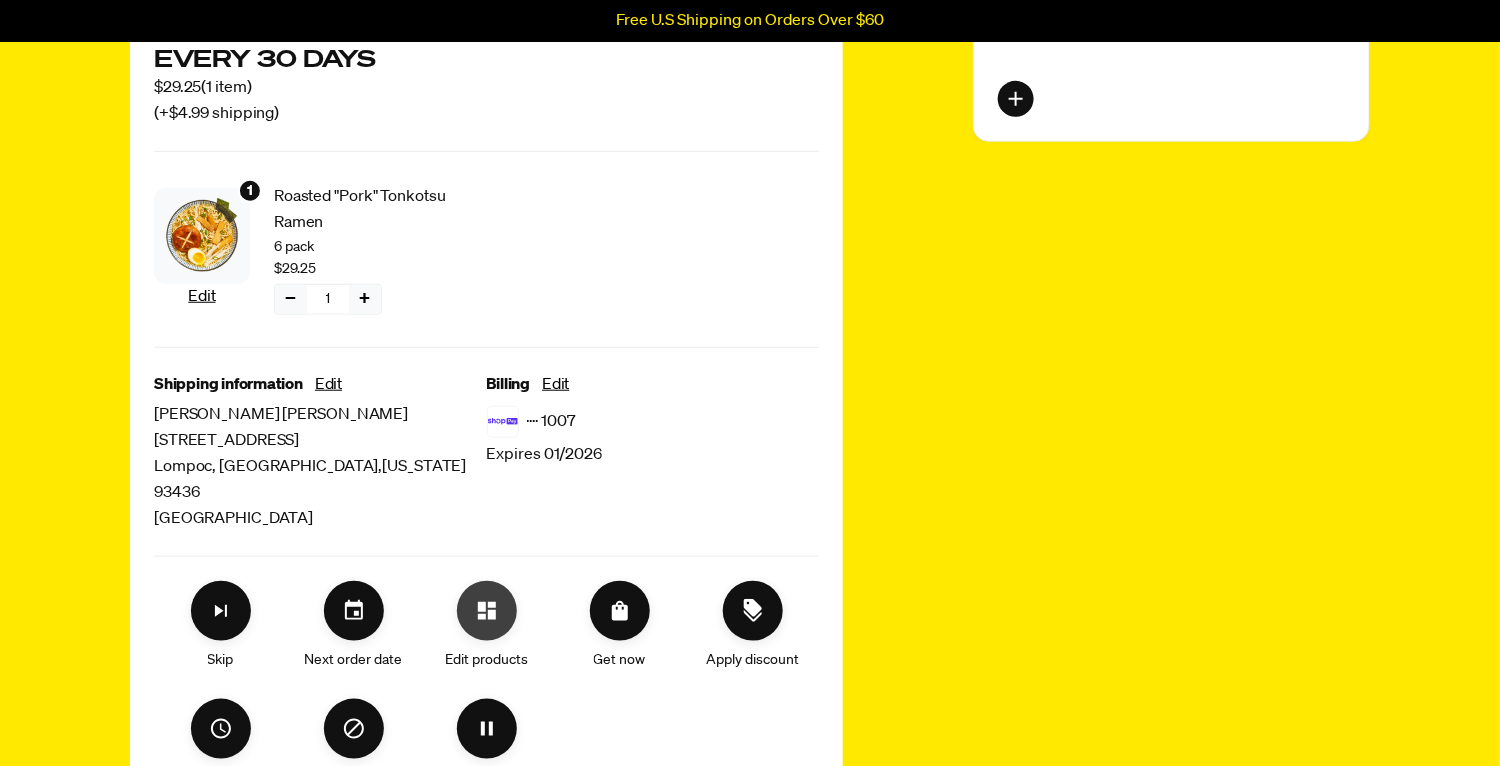 click 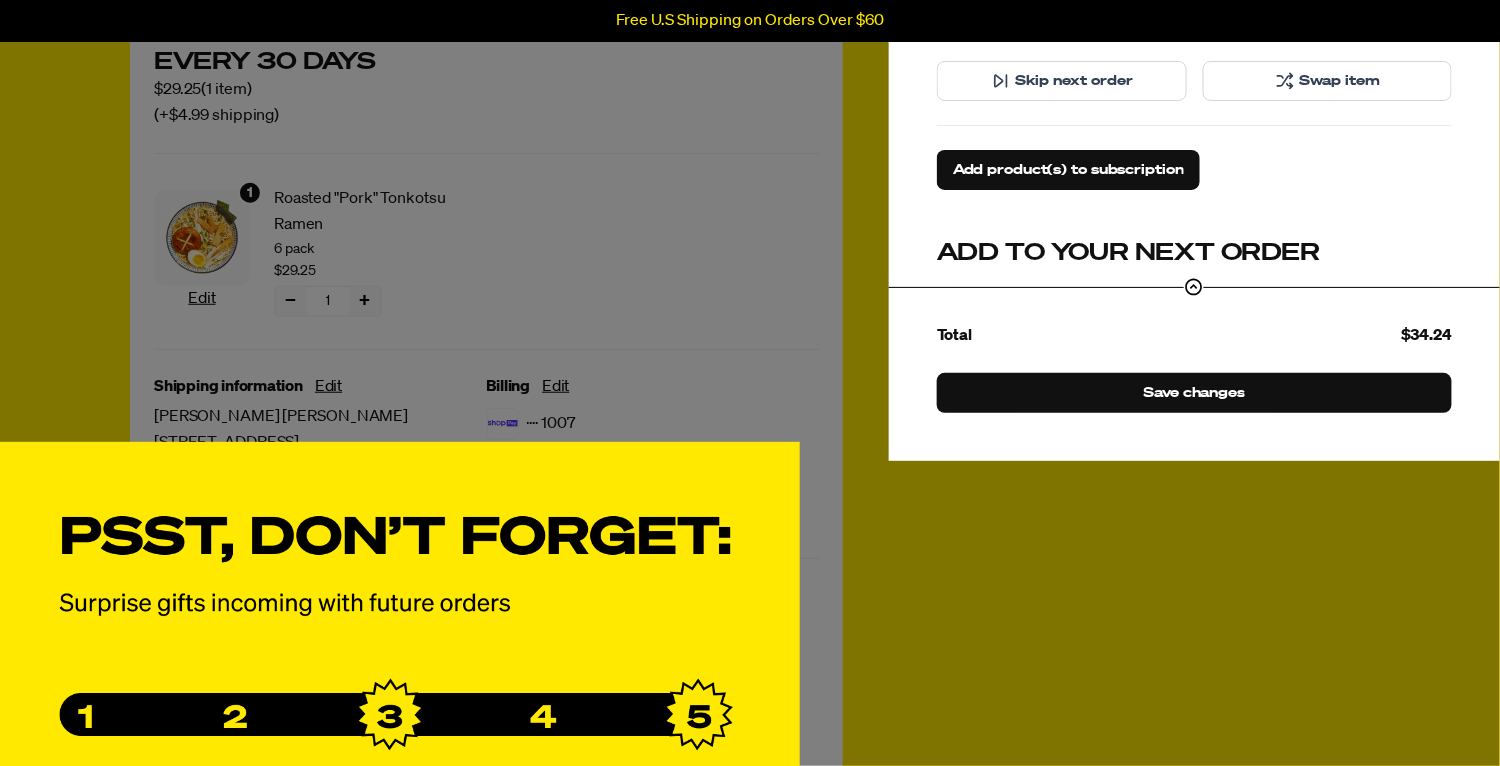 scroll, scrollTop: 333, scrollLeft: 0, axis: vertical 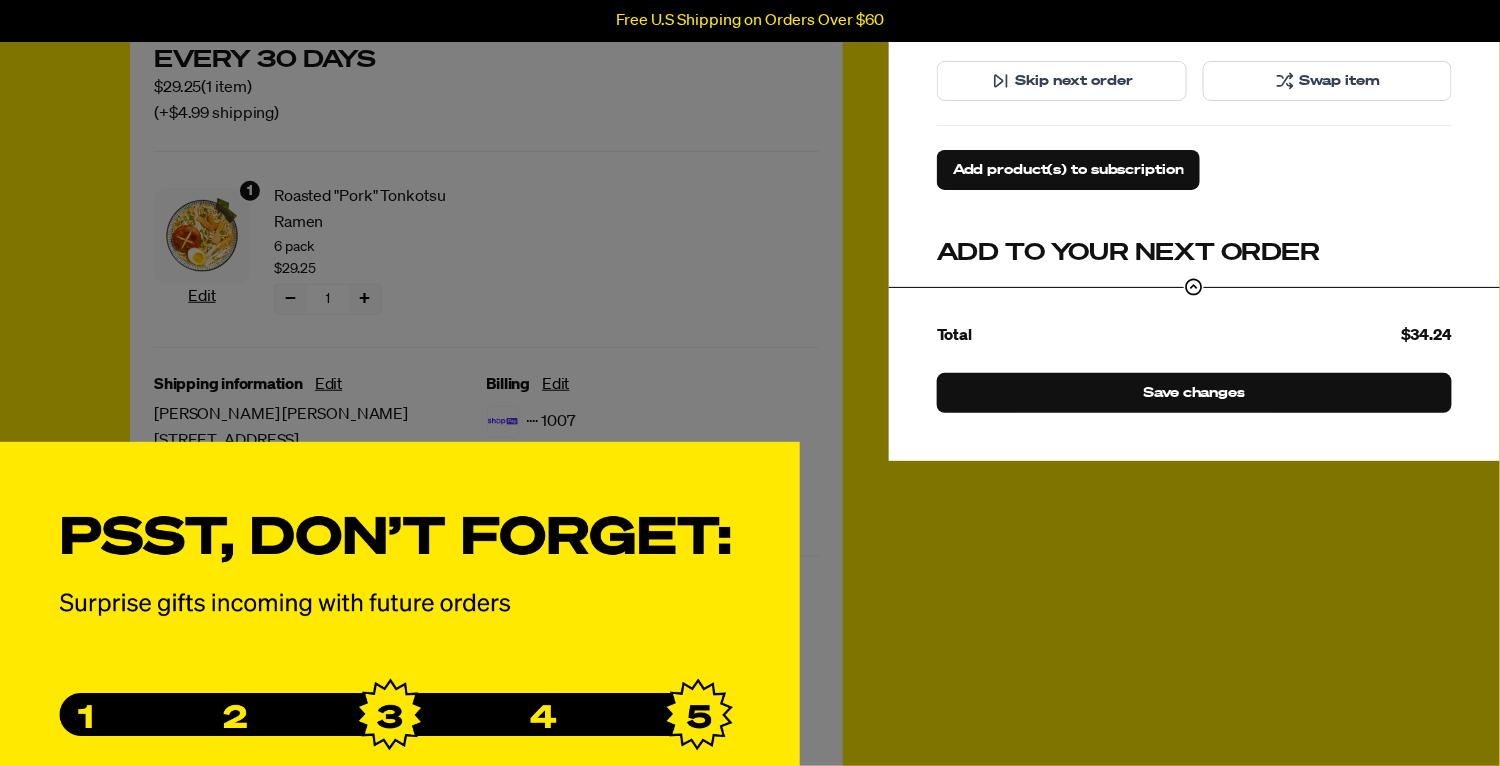 click on "Manage product(s) Roasted "Pork" Tonkotsu Ramen 6 pack $29.25 − 1 + − 1 +    Skip next order    Swap item Add product(s) to subscription Add to your next order Veggie Topping Mix $20   $15 Next Order Subtotal $29.25 Shipping $4.99 Total $34.24 Save changes" at bounding box center [750, 383] 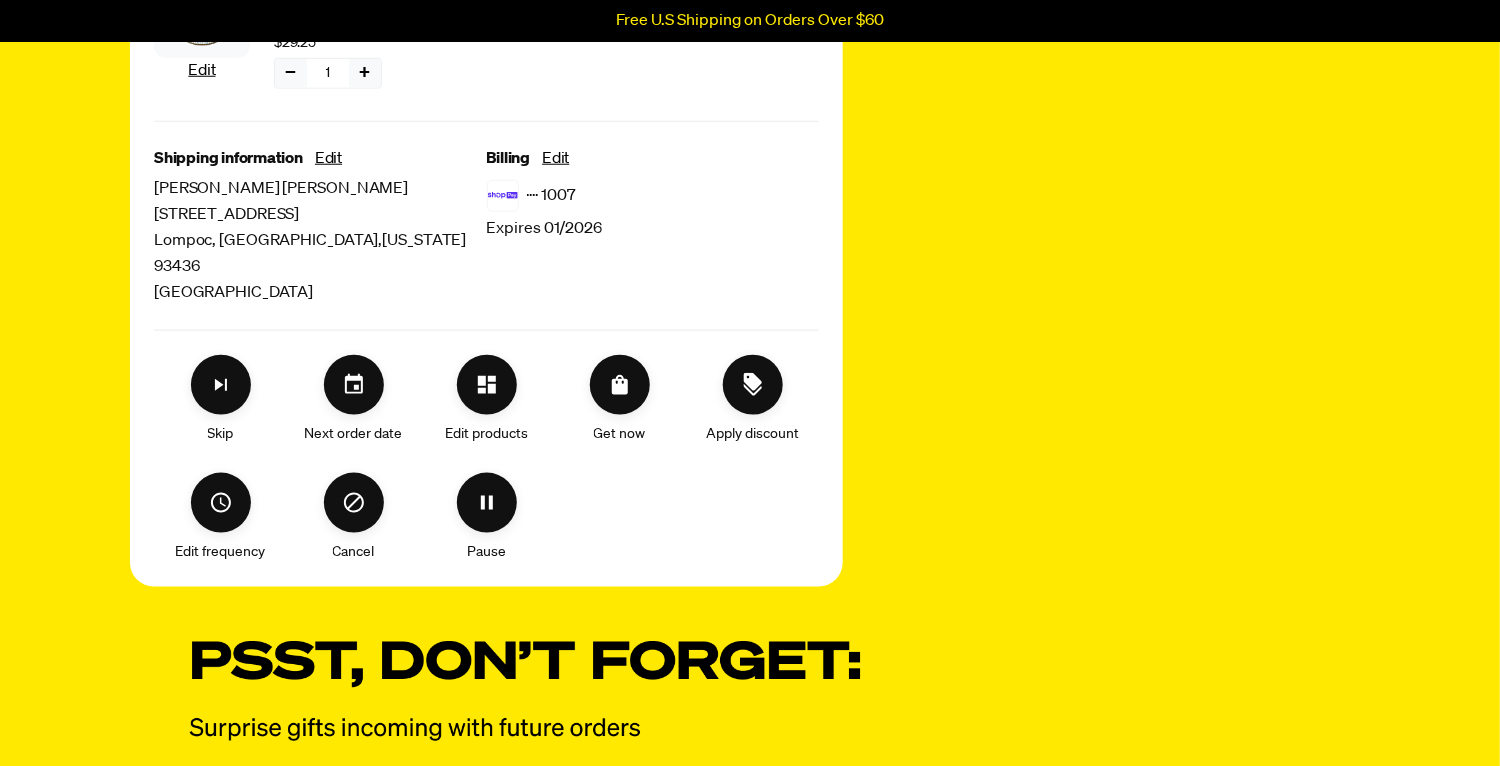 scroll, scrollTop: 600, scrollLeft: 0, axis: vertical 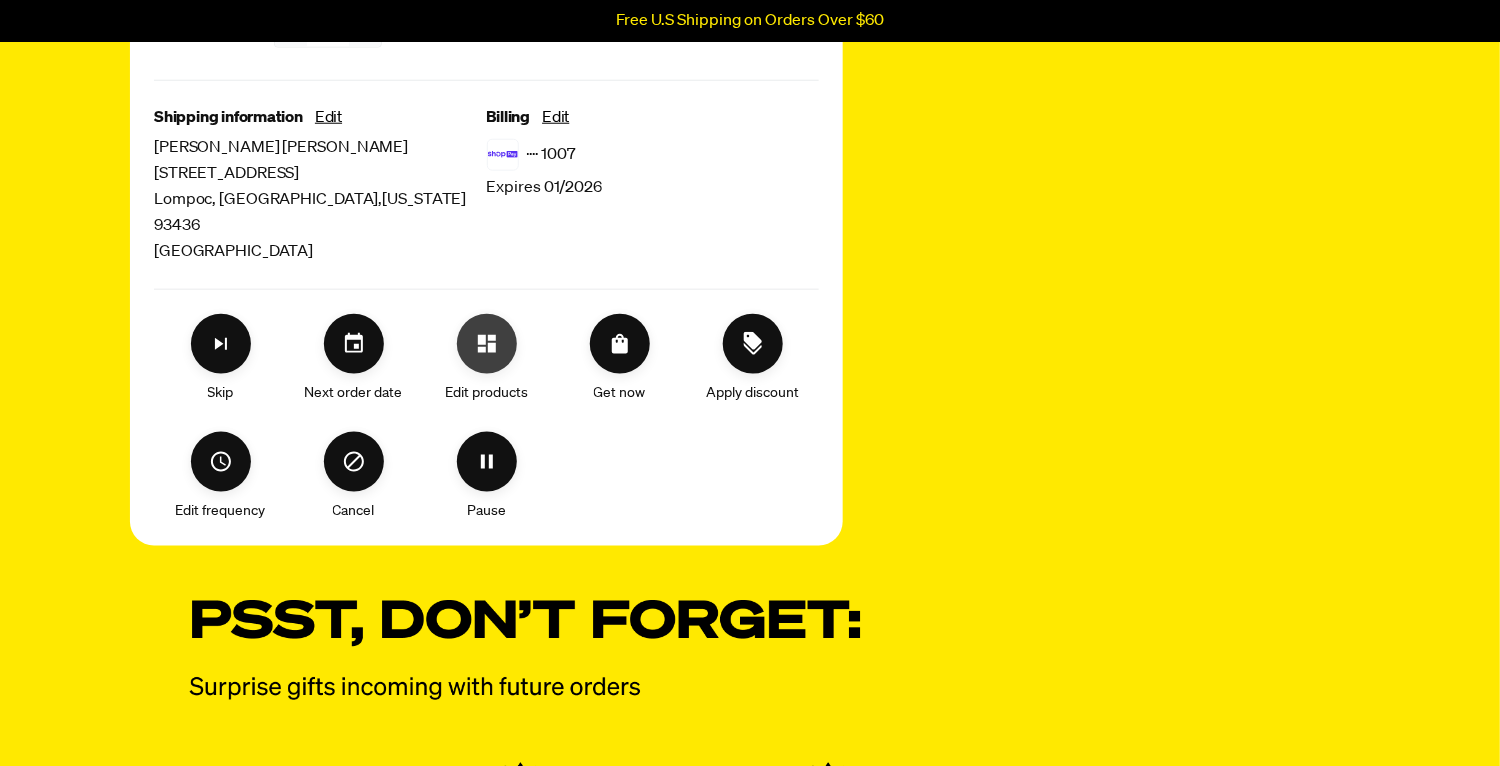 click 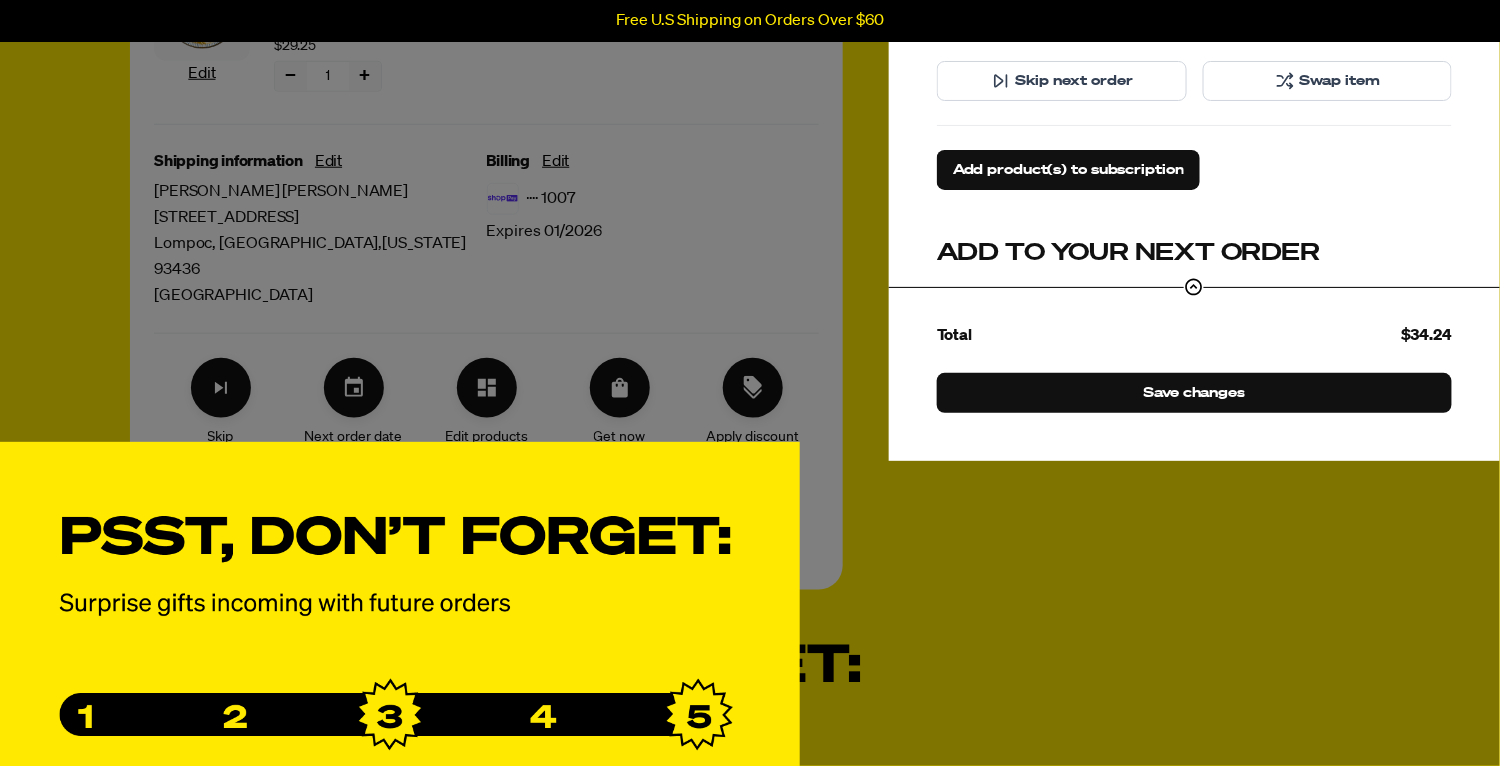 scroll, scrollTop: 533, scrollLeft: 0, axis: vertical 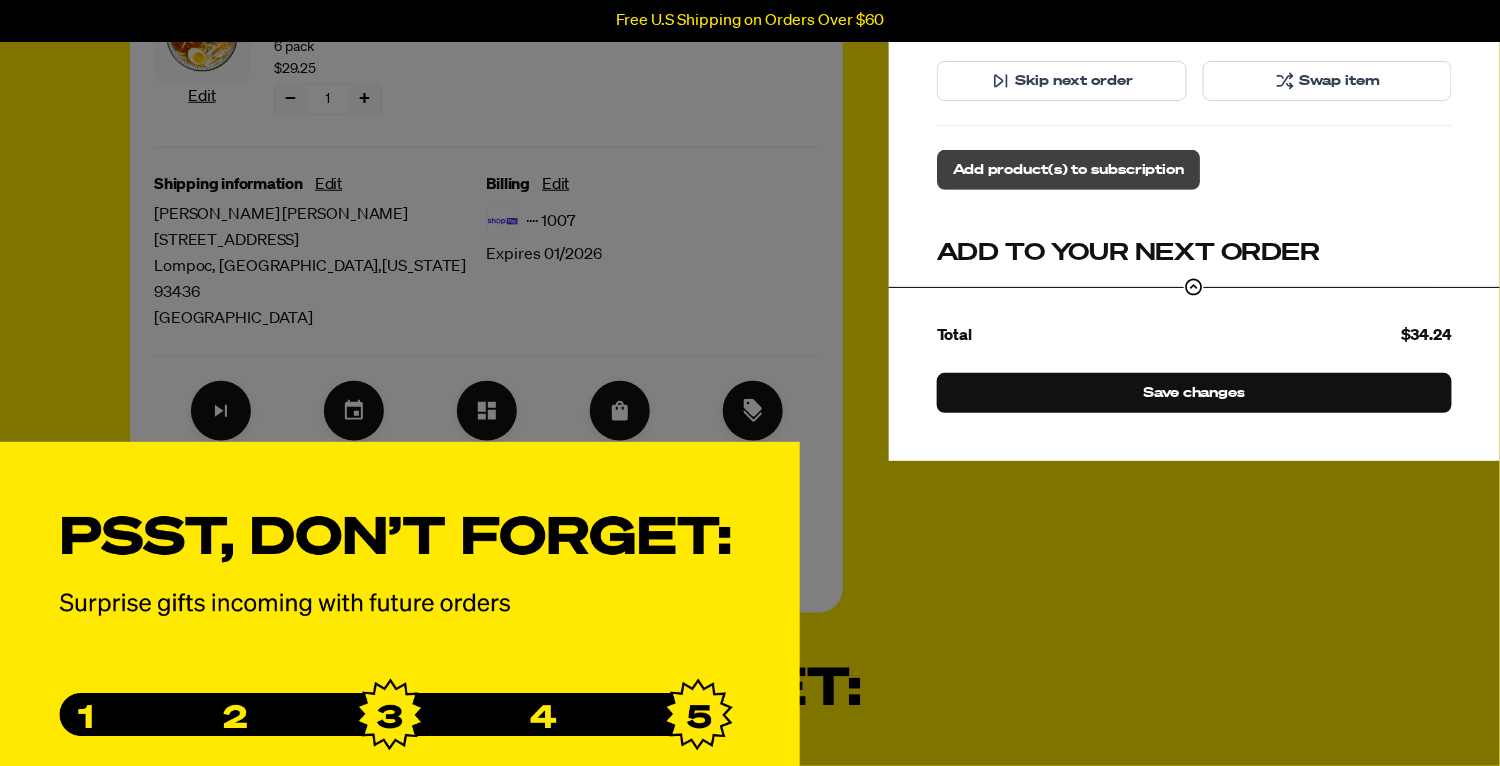 click on "Add product(s) to subscription" at bounding box center [1068, 170] 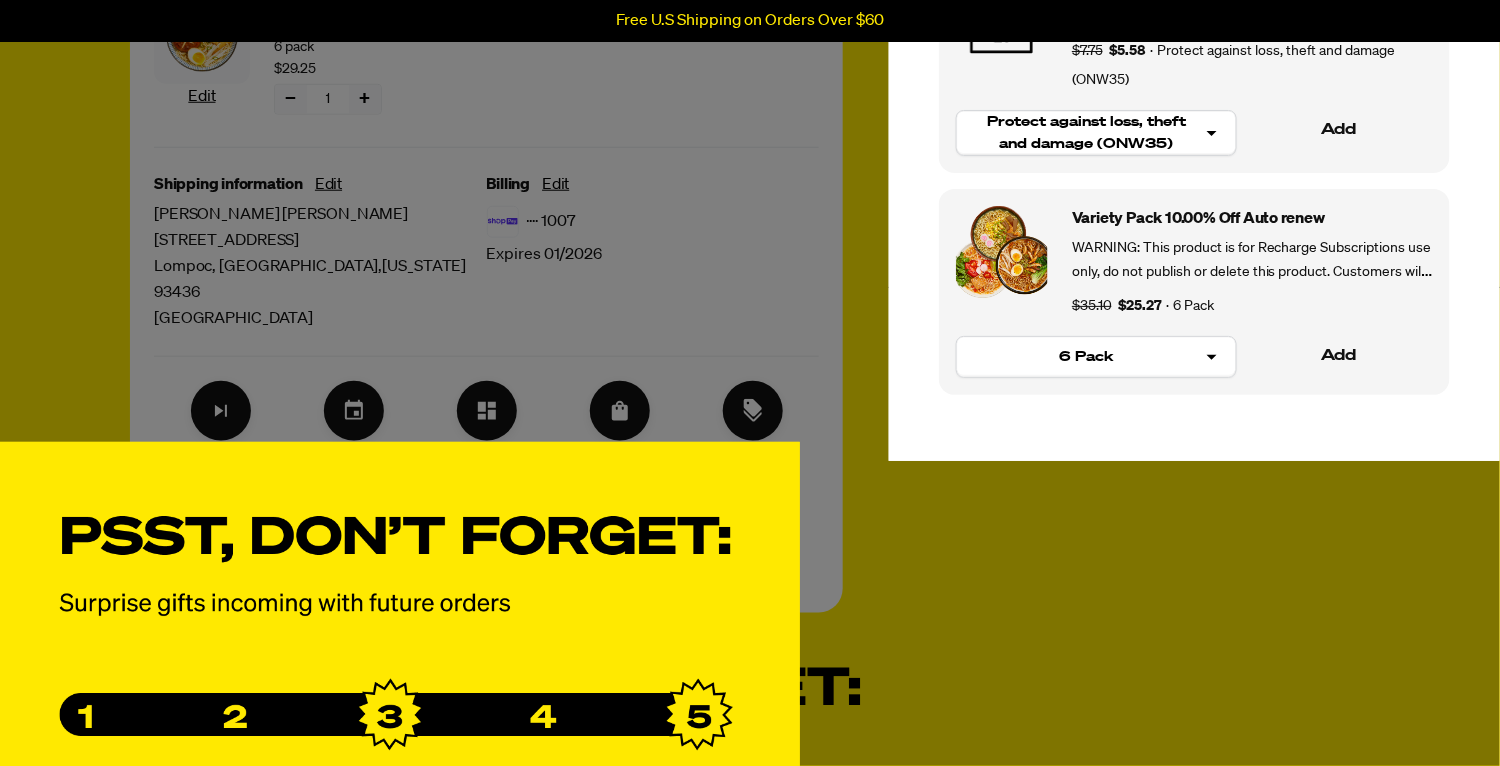 scroll, scrollTop: 2666, scrollLeft: 0, axis: vertical 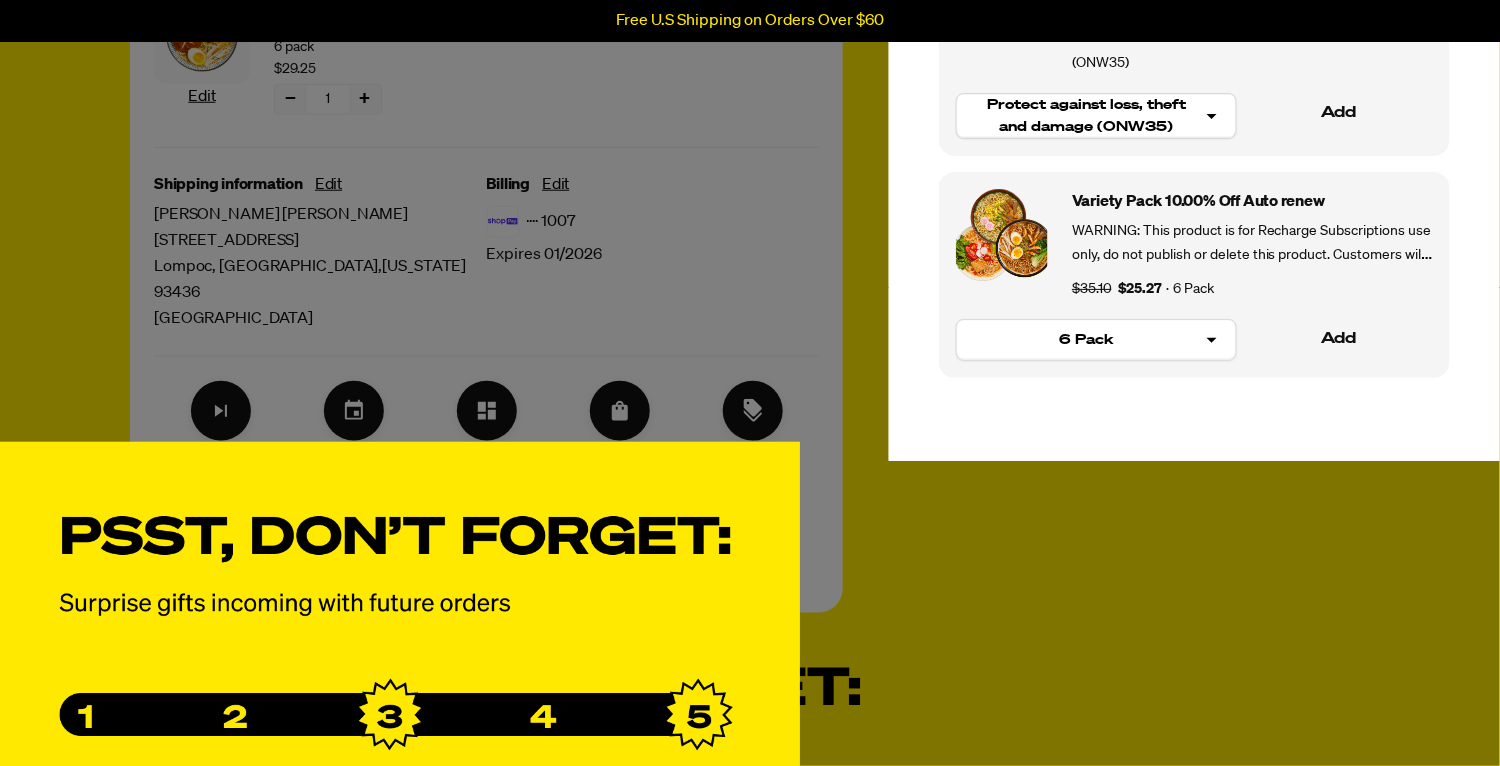 click on "6 Pack" at bounding box center [1086, 340] 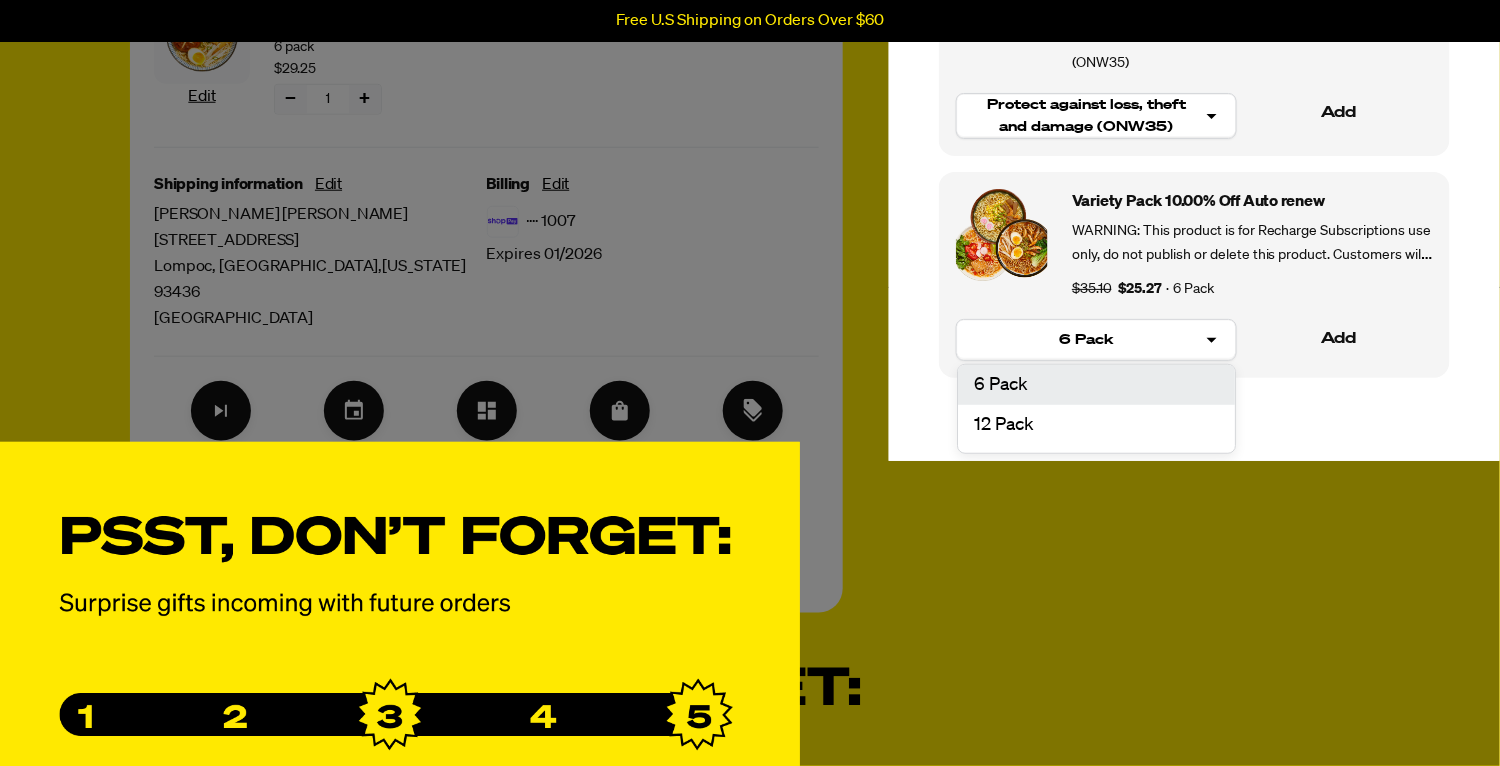 click on "6 Pack" at bounding box center (1086, 340) 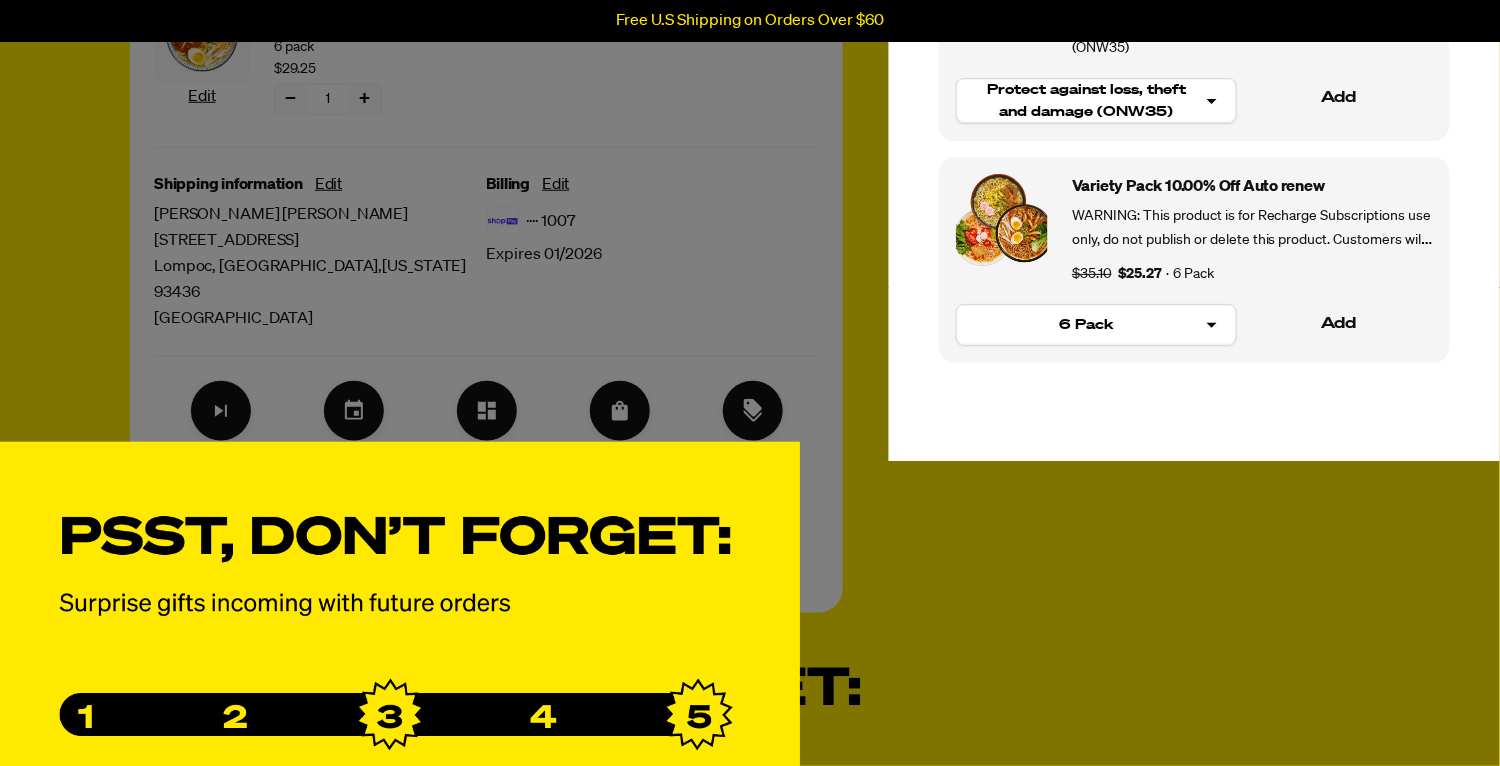 scroll, scrollTop: 2685, scrollLeft: 0, axis: vertical 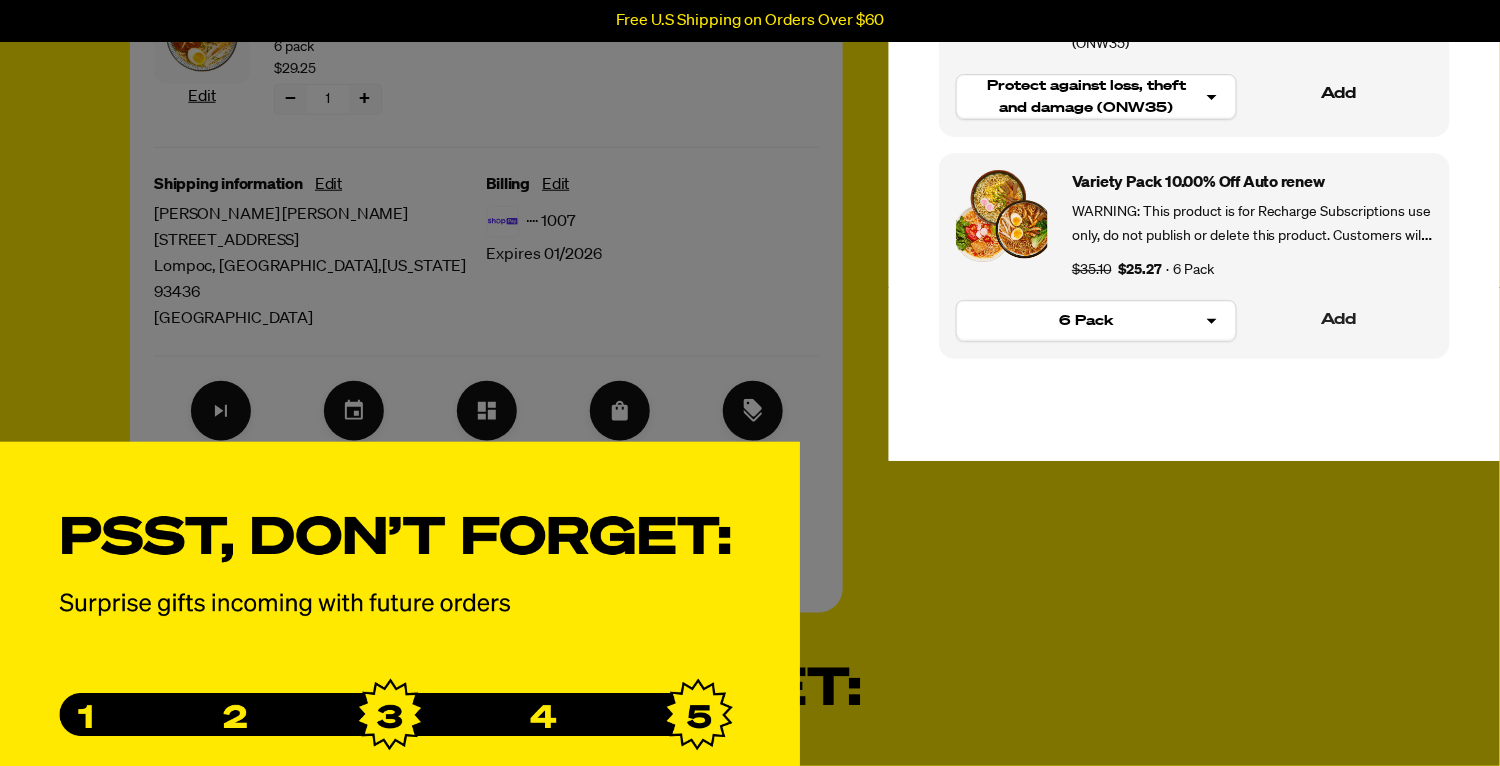 click on "Add" at bounding box center (1339, 321) 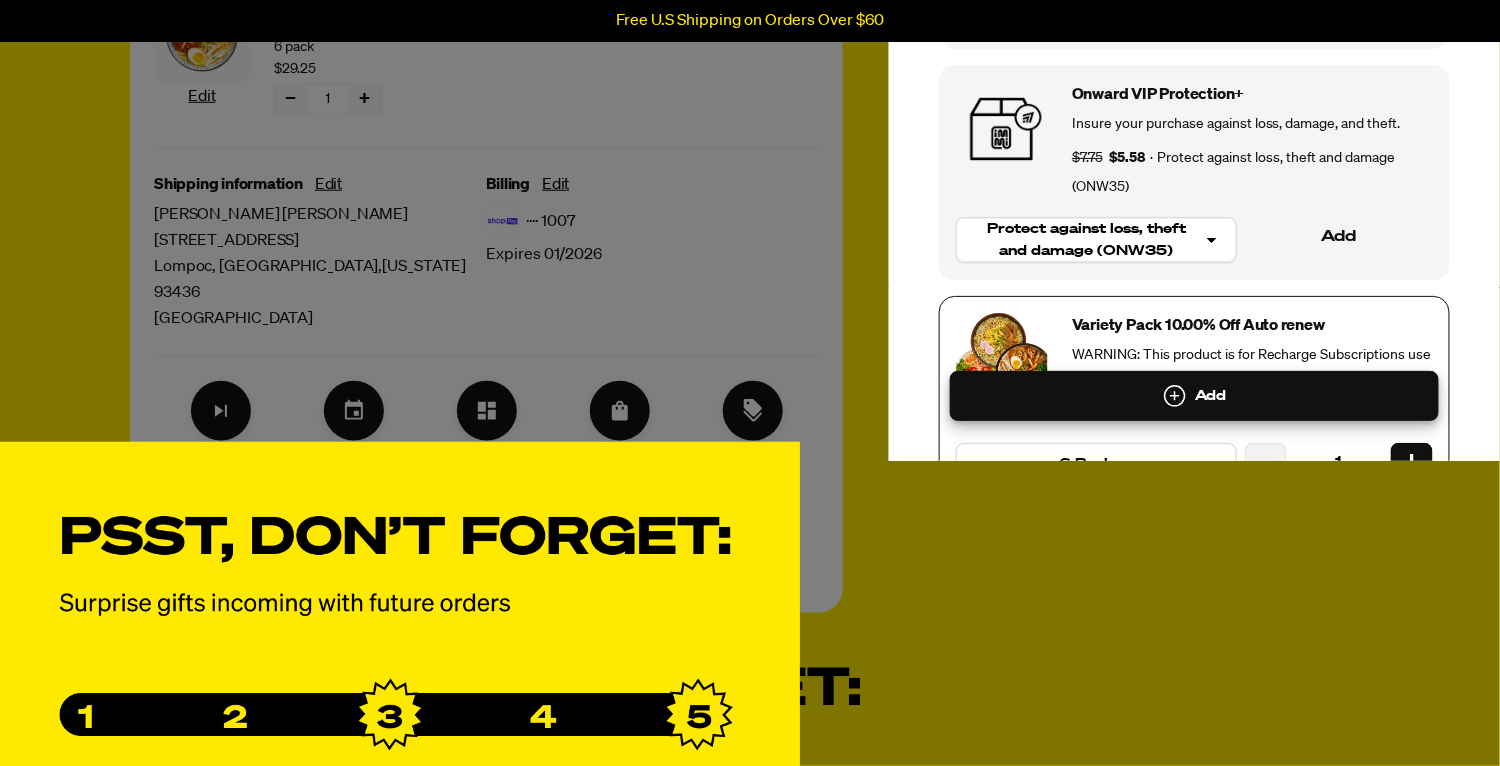 scroll, scrollTop: 2685, scrollLeft: 0, axis: vertical 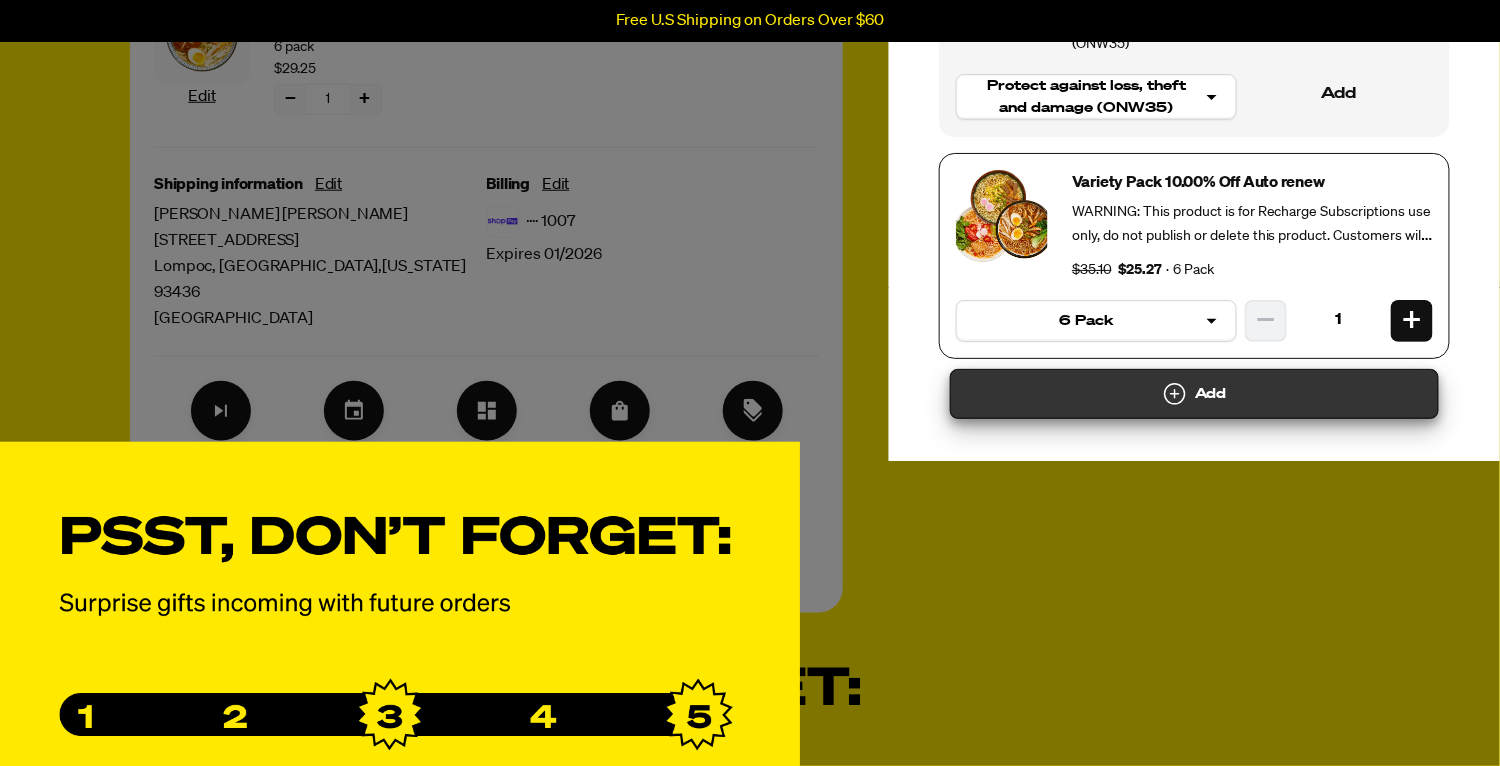 click on "Add" at bounding box center (1194, 394) 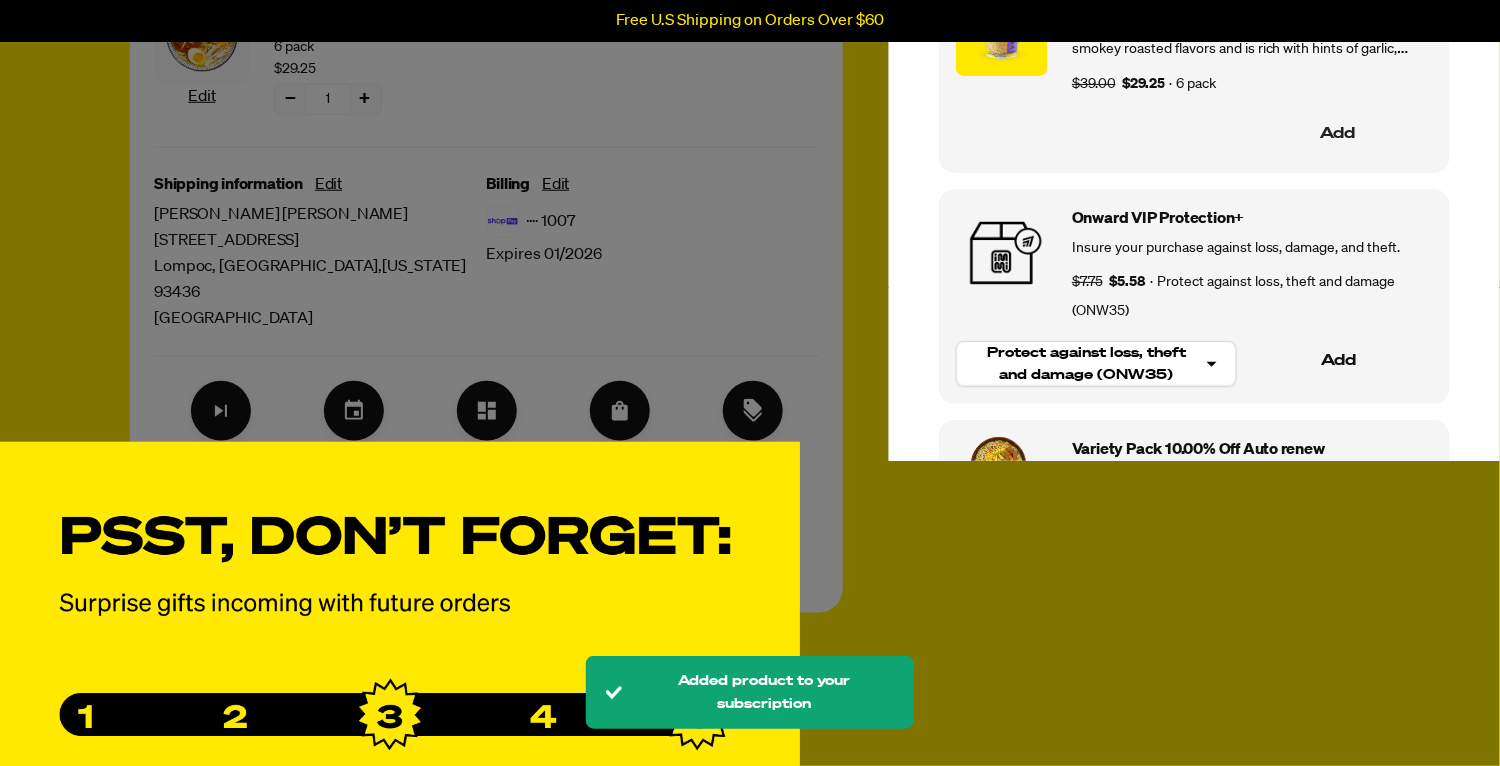 scroll, scrollTop: 2339, scrollLeft: 0, axis: vertical 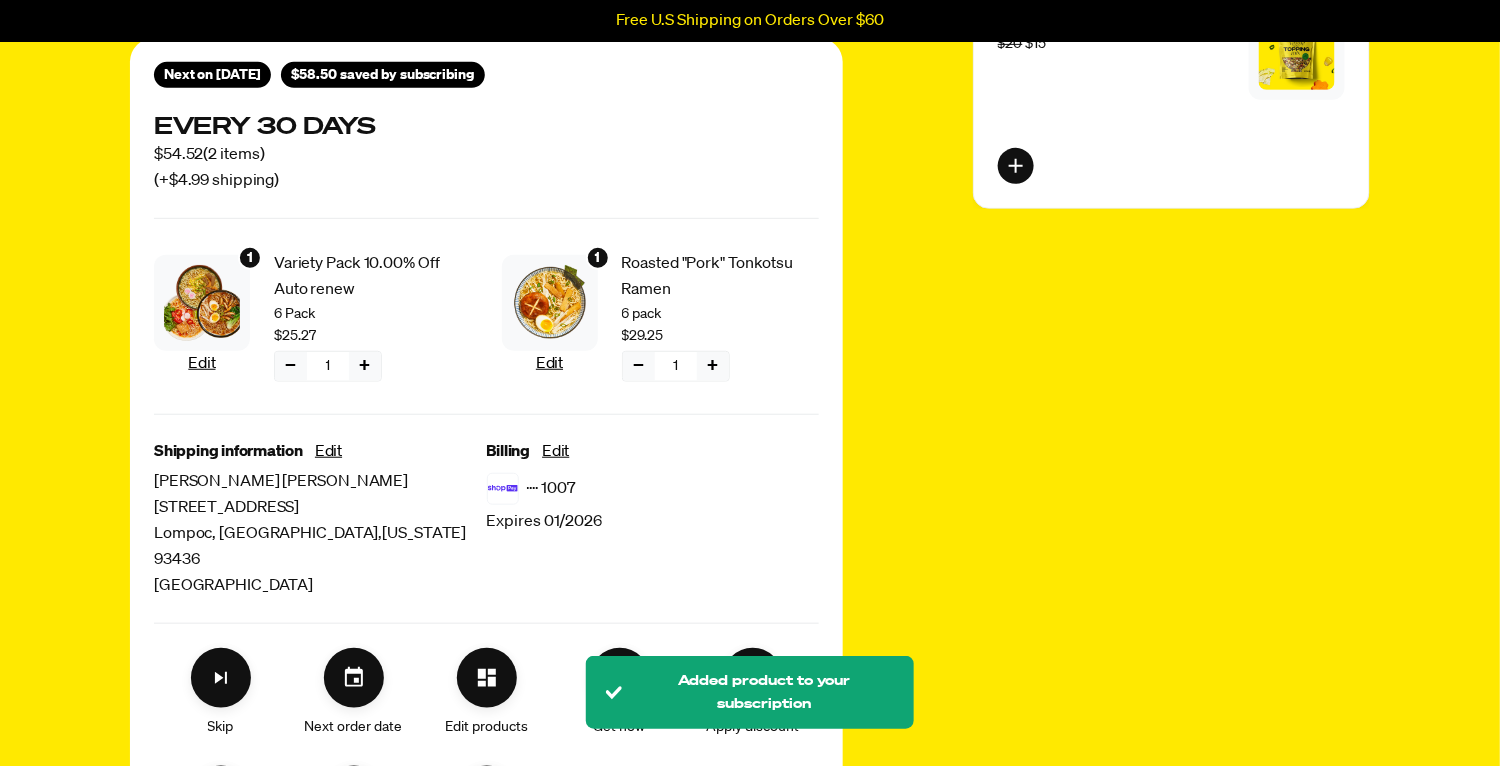 click on "−" at bounding box center (639, 366) 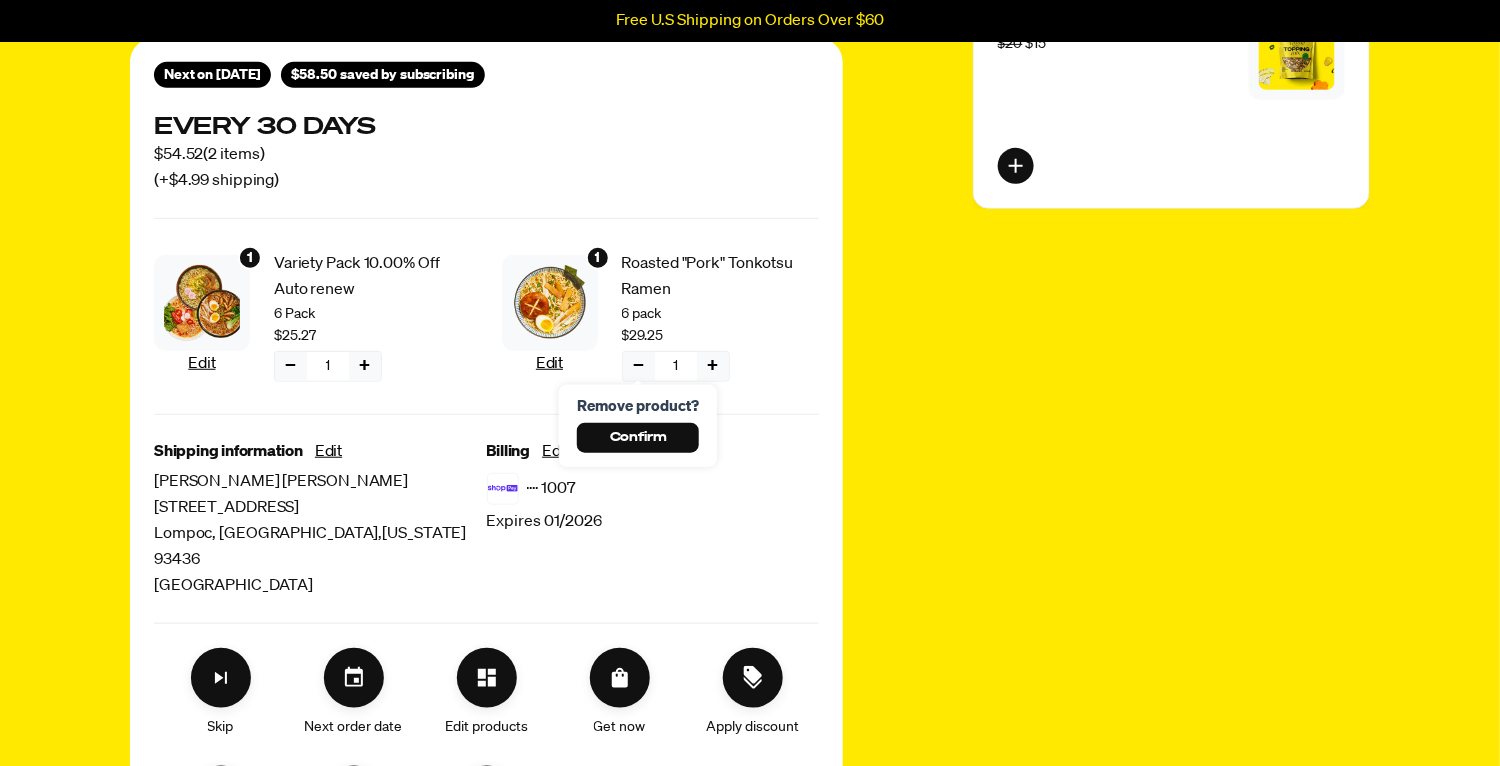 drag, startPoint x: 640, startPoint y: 434, endPoint x: 656, endPoint y: 430, distance: 16.492422 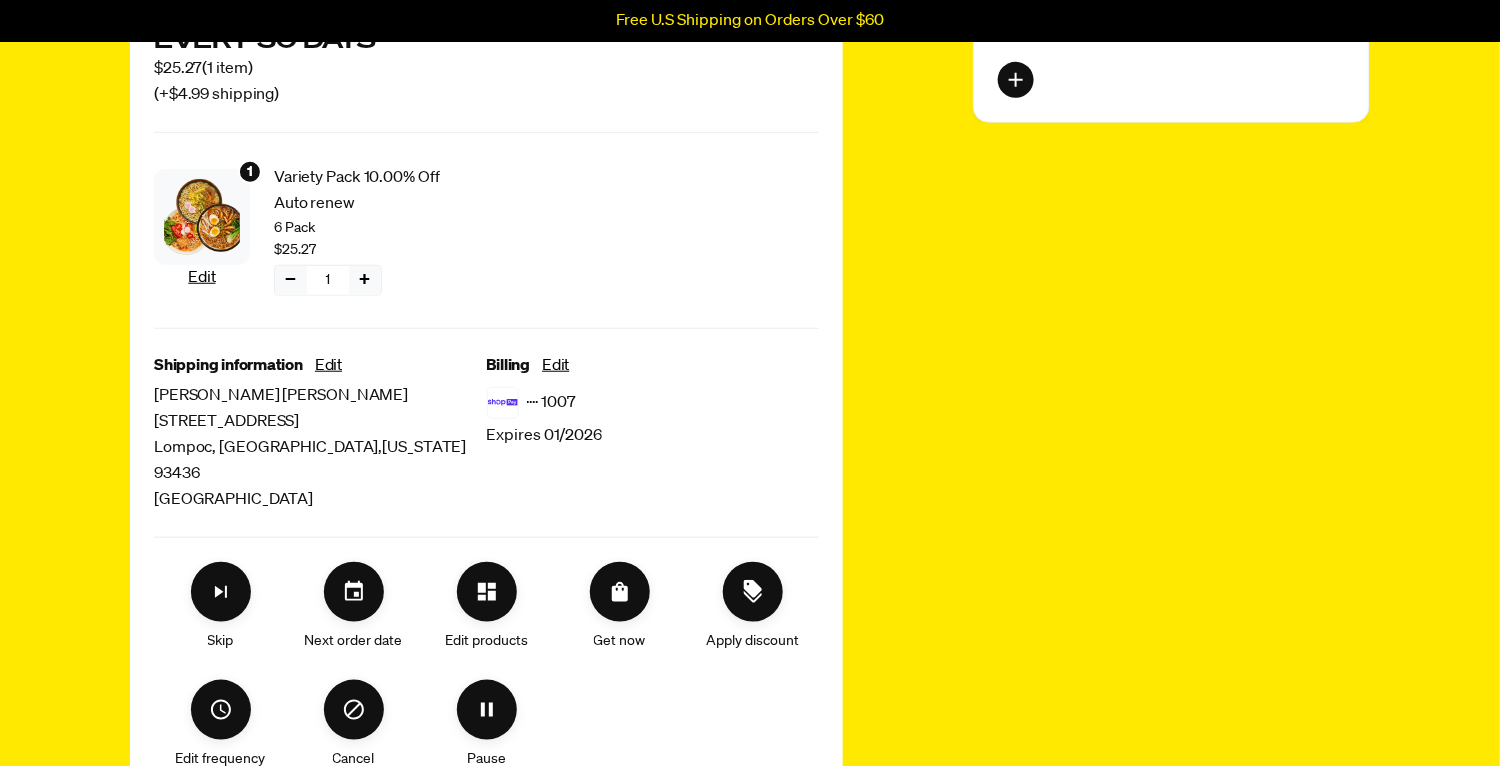 scroll, scrollTop: 533, scrollLeft: 0, axis: vertical 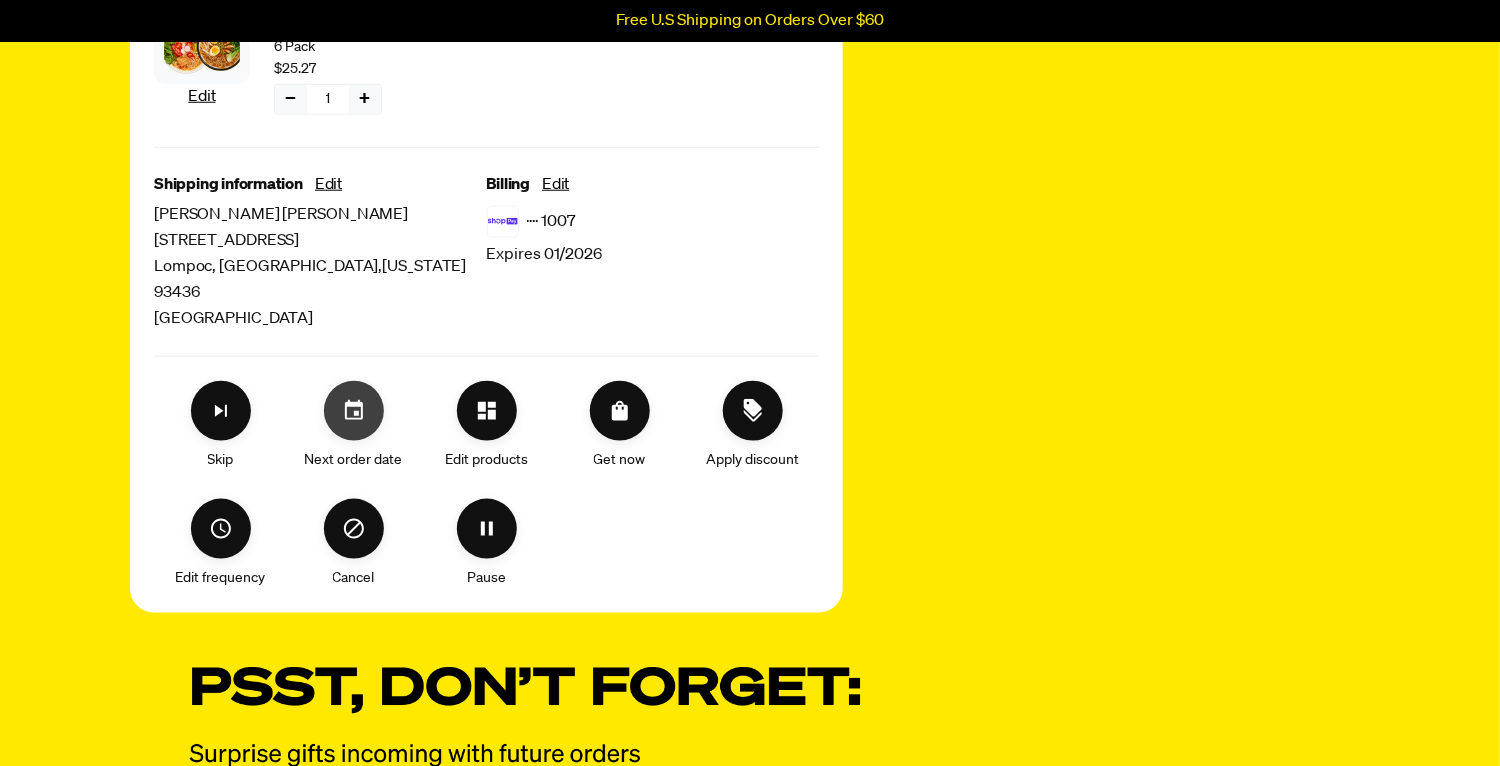 click 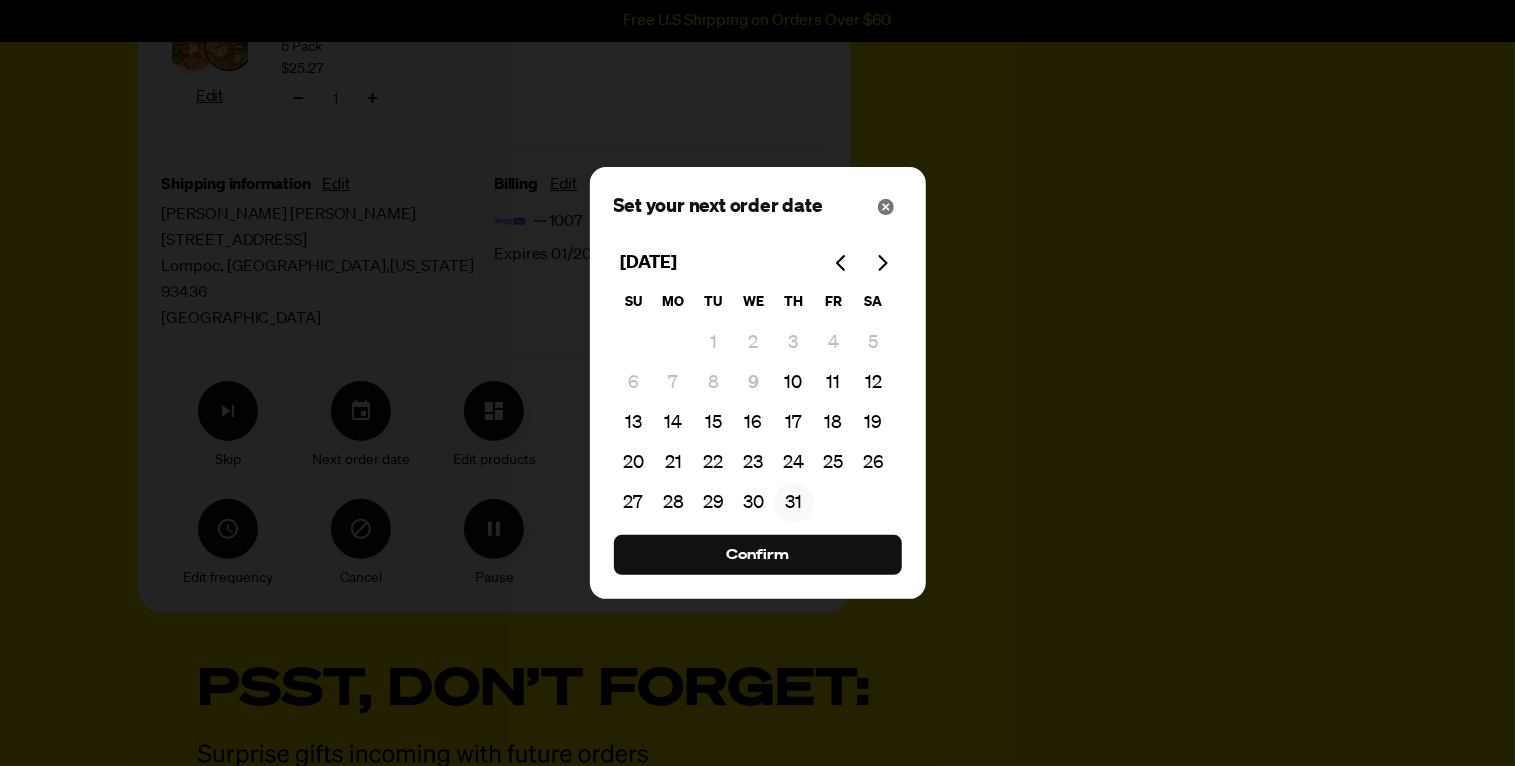 click on "31" at bounding box center [794, 503] 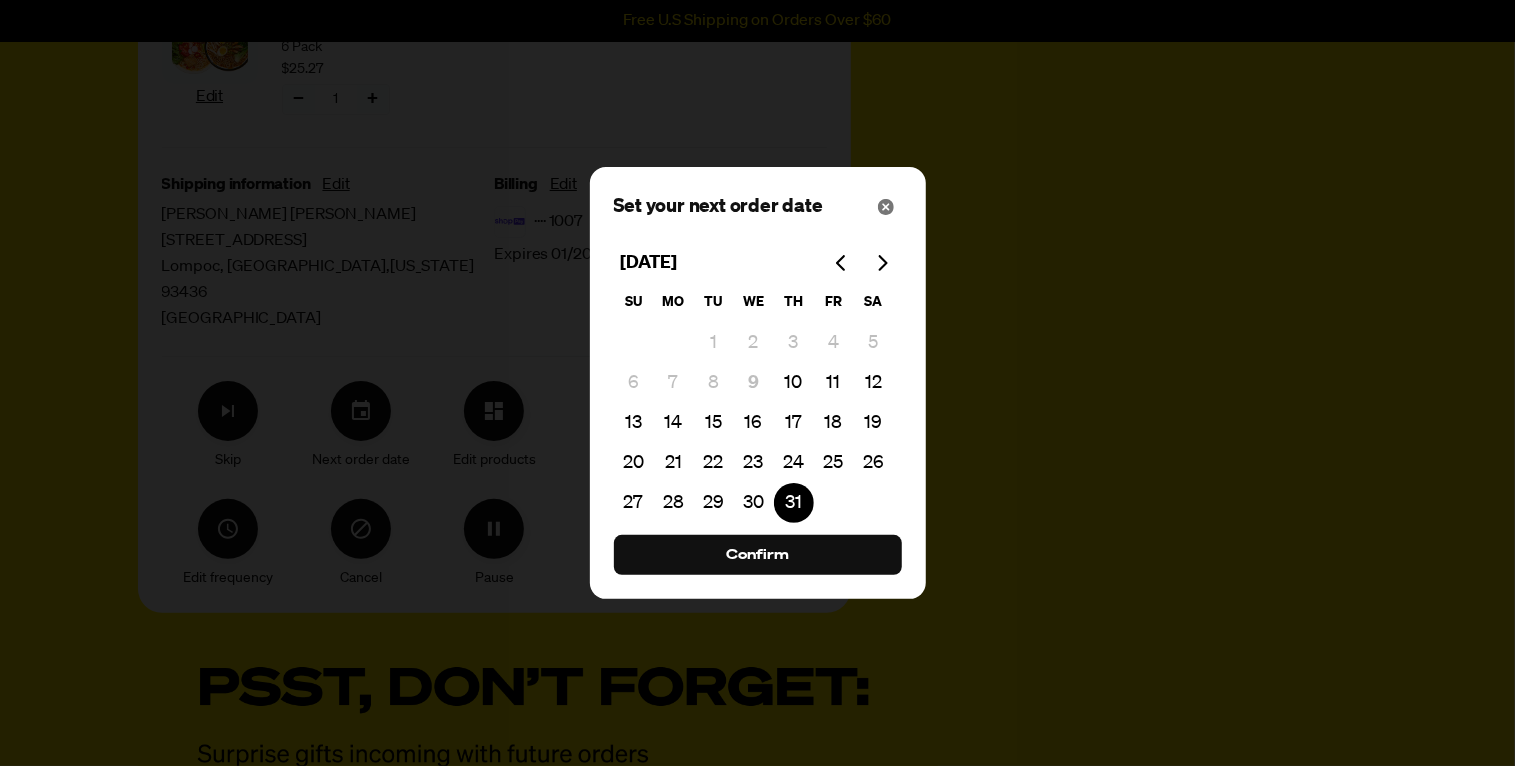 click on "Confirm" at bounding box center [758, 555] 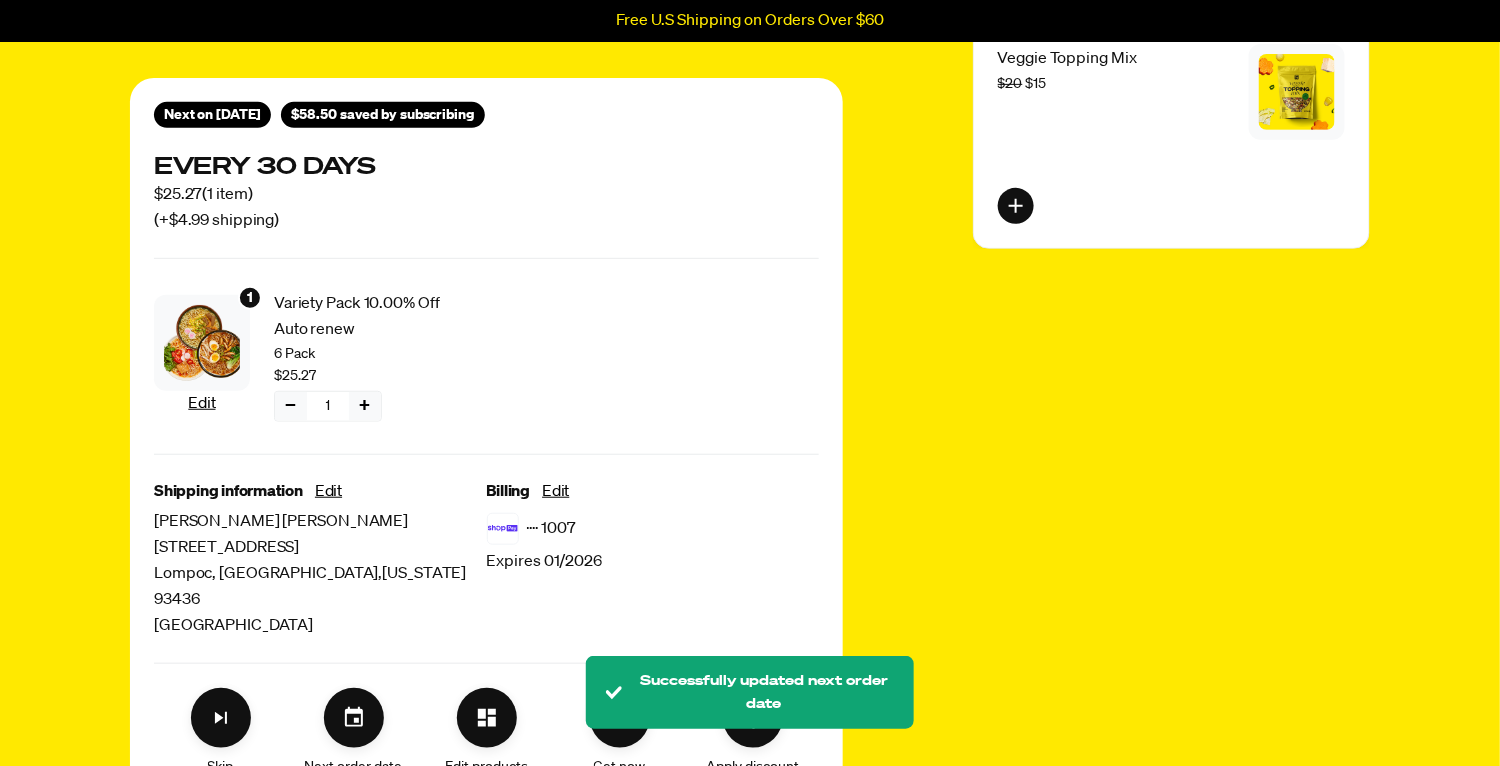 scroll, scrollTop: 0, scrollLeft: 0, axis: both 